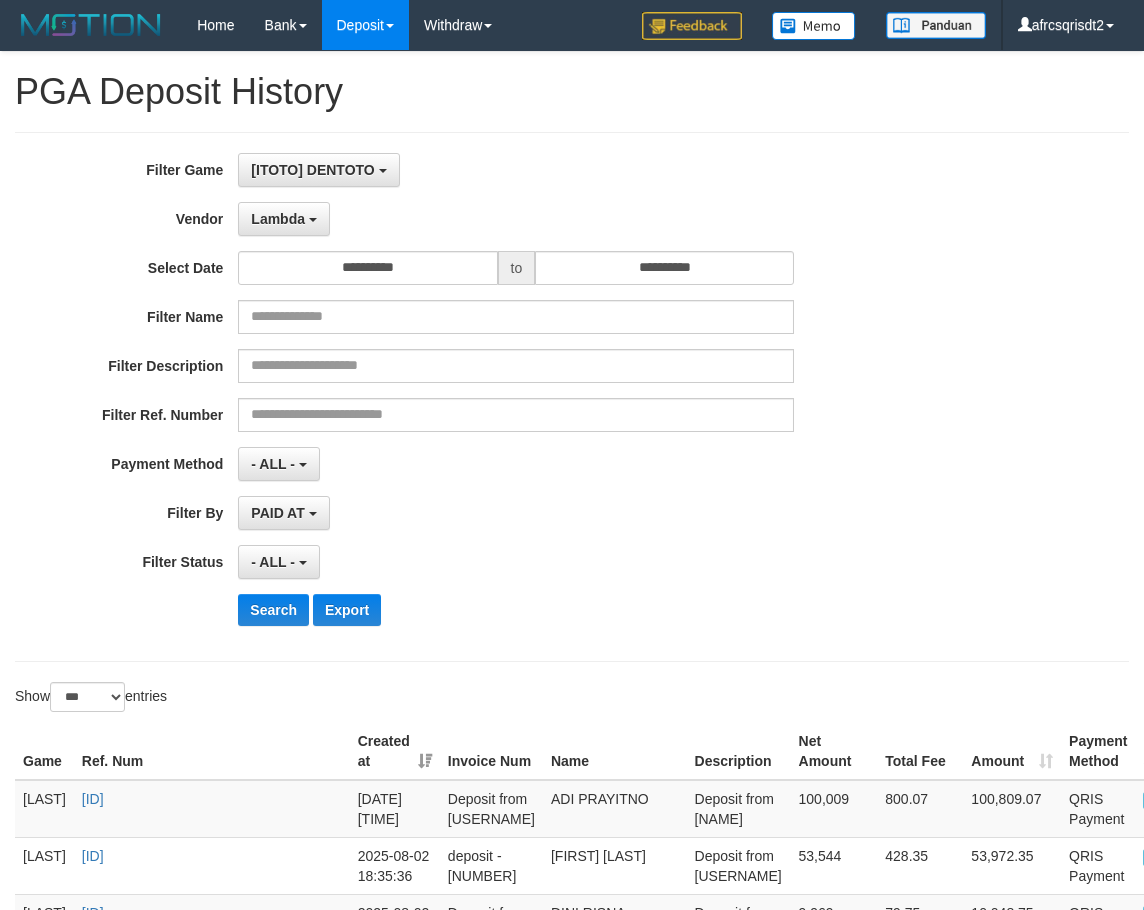 select on "**********" 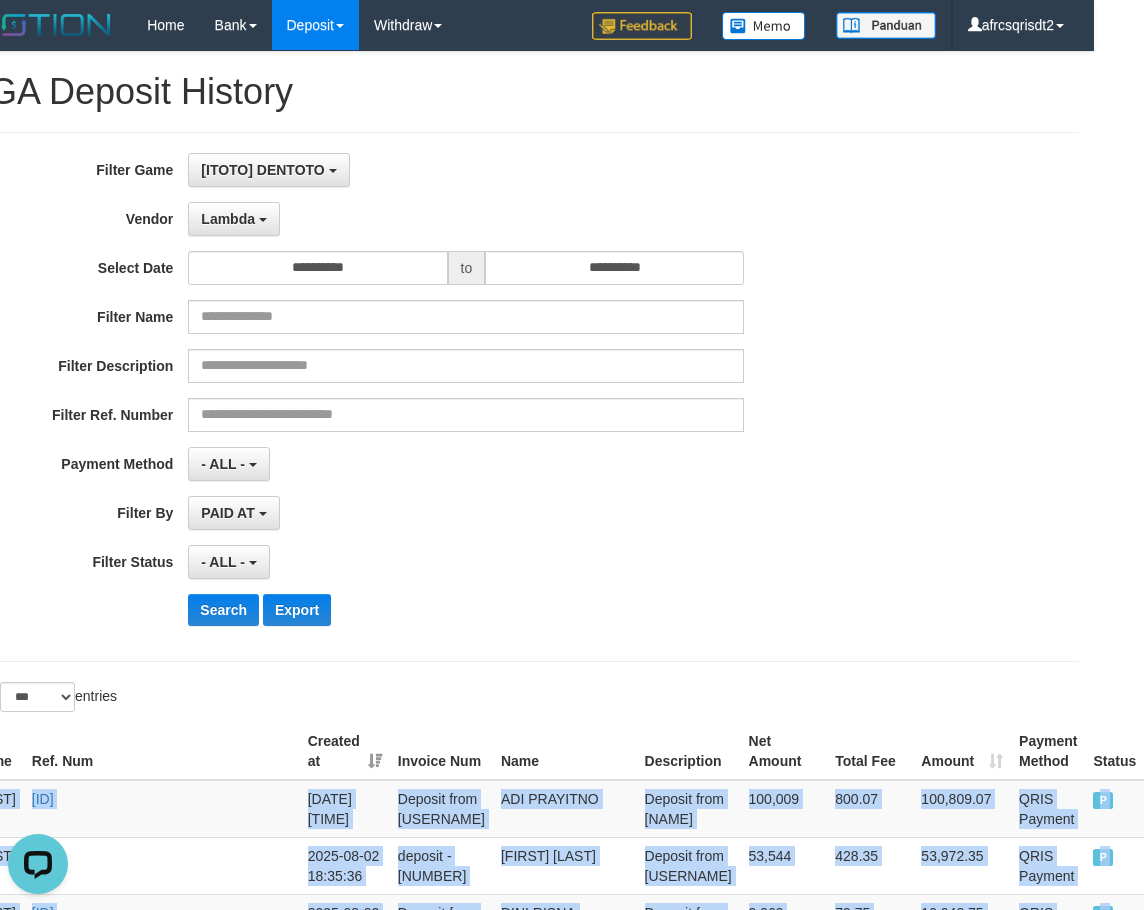 scroll, scrollTop: 0, scrollLeft: 0, axis: both 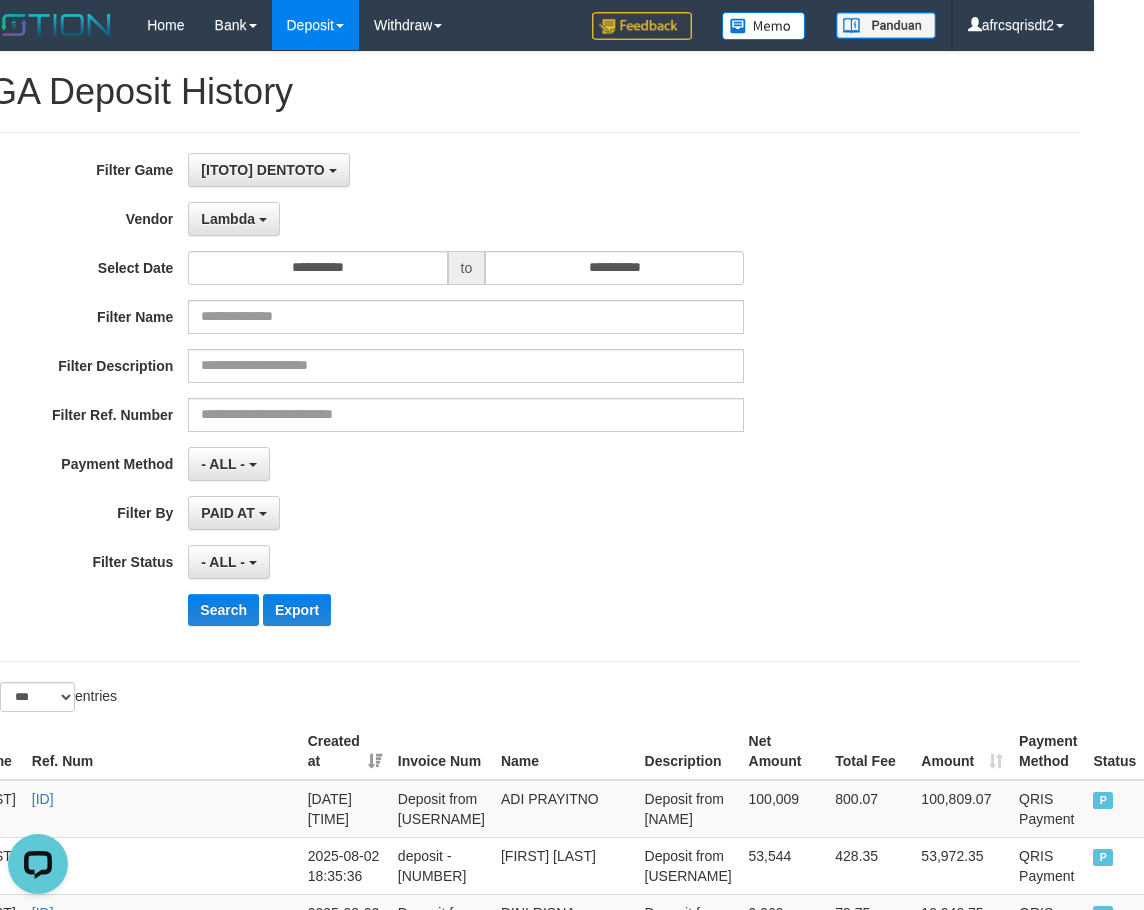 click on "**********" at bounding box center [522, 3319] 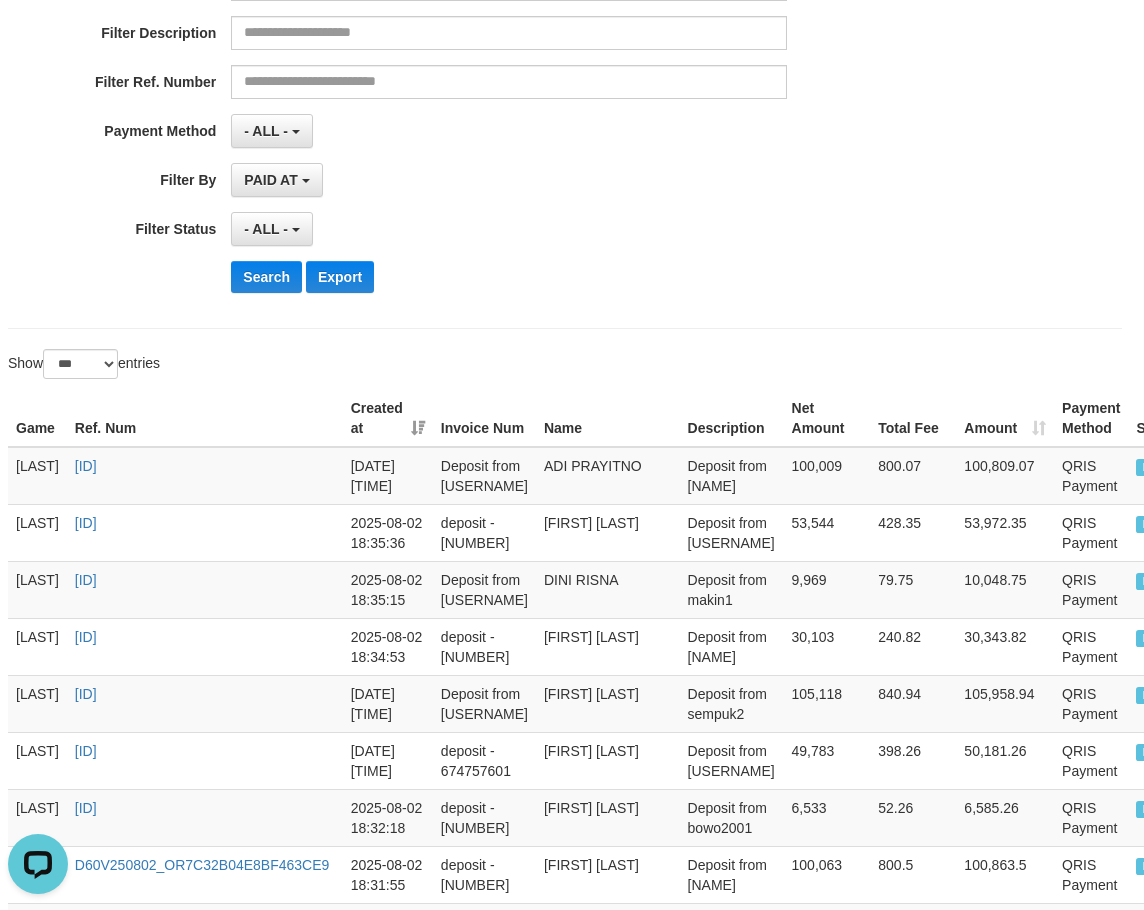 scroll, scrollTop: 333, scrollLeft: 0, axis: vertical 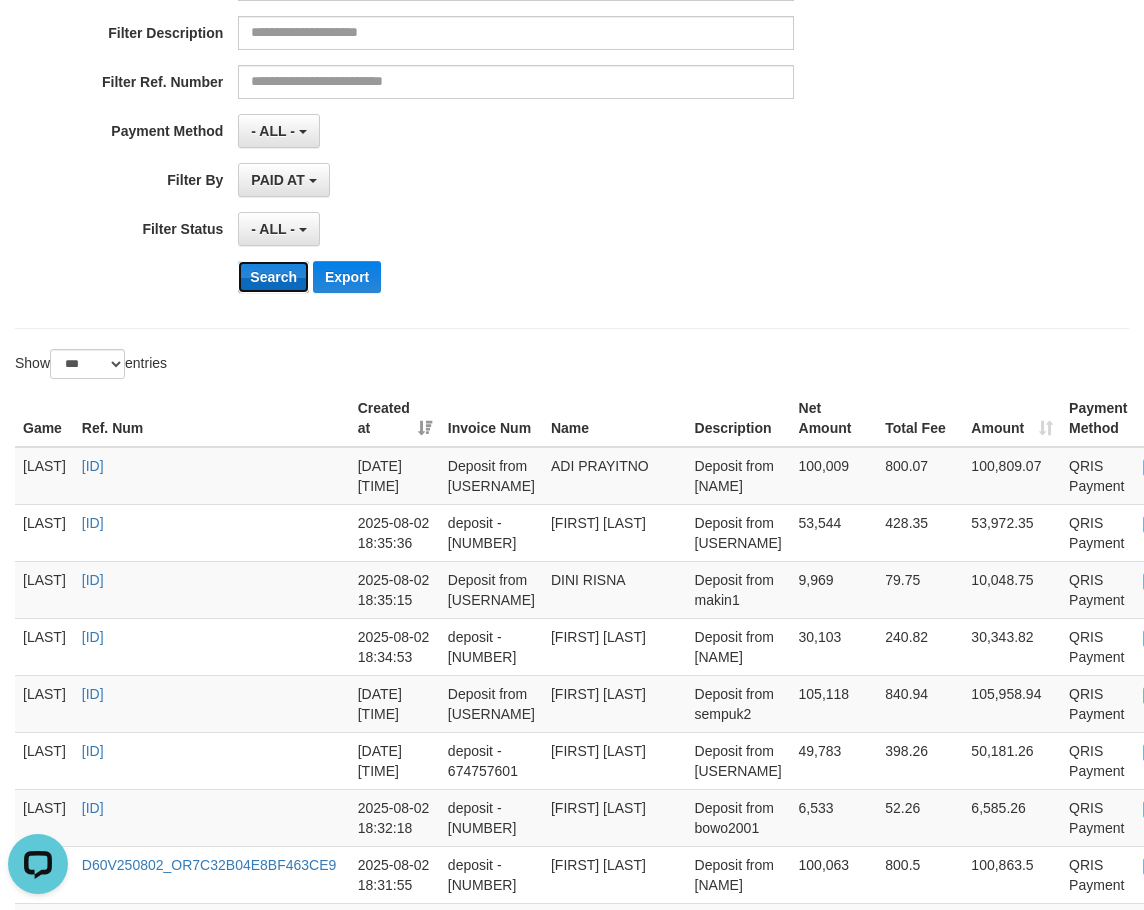 click on "Search" at bounding box center [273, 277] 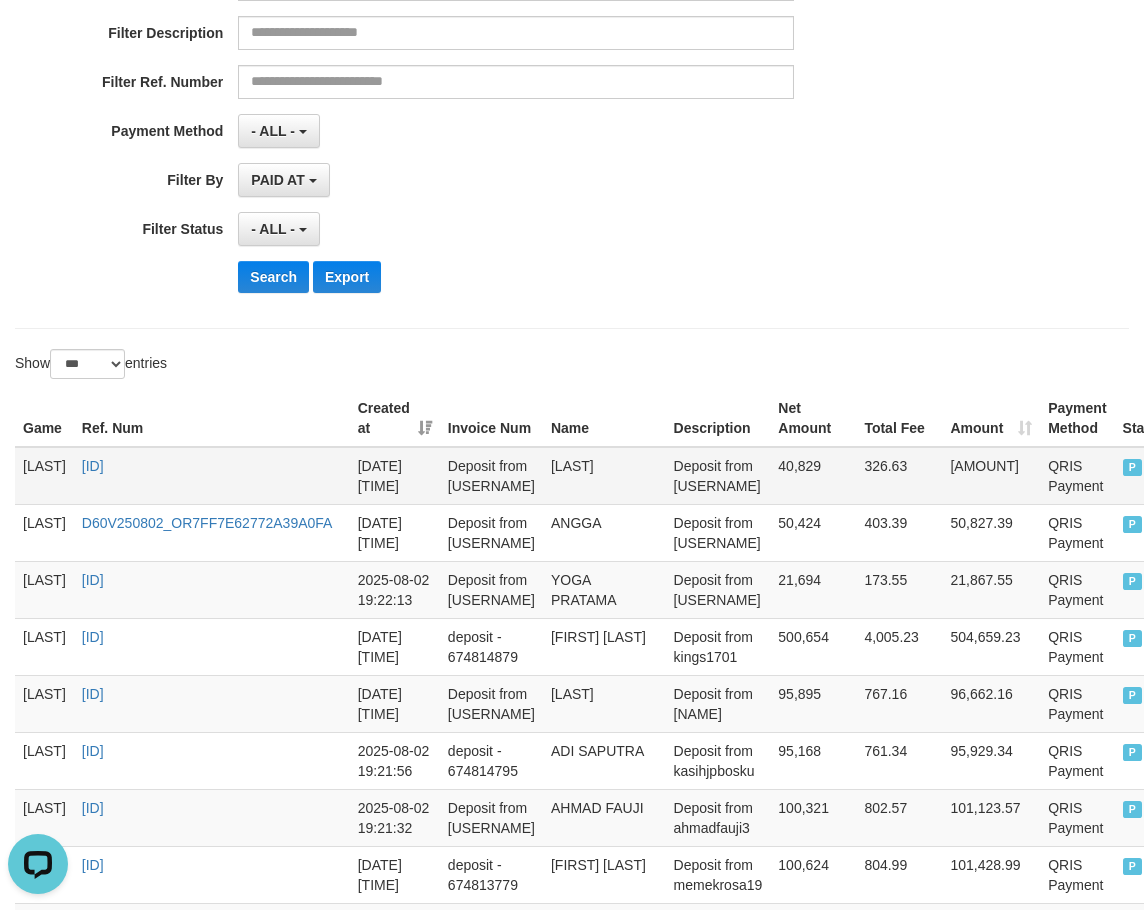 click on "[LAST]" at bounding box center [44, 476] 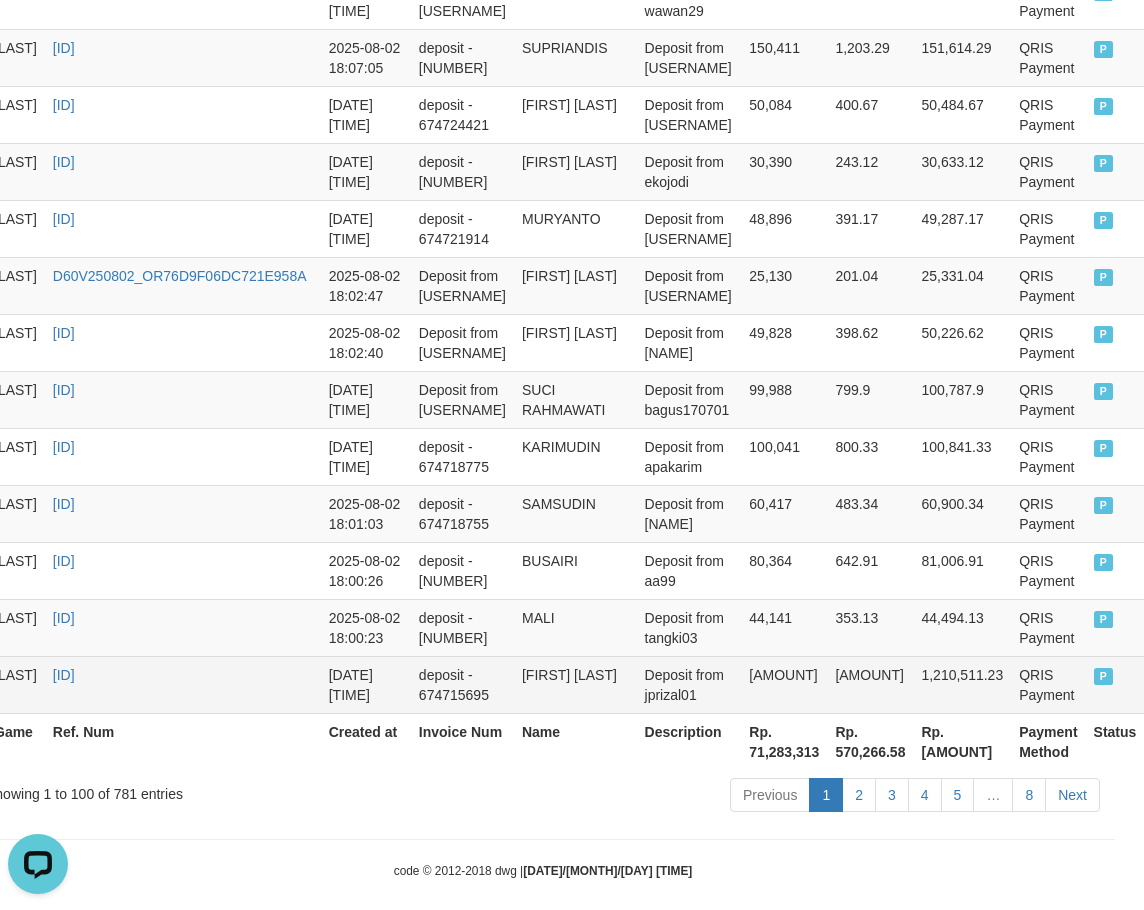 scroll, scrollTop: 5787, scrollLeft: 110, axis: both 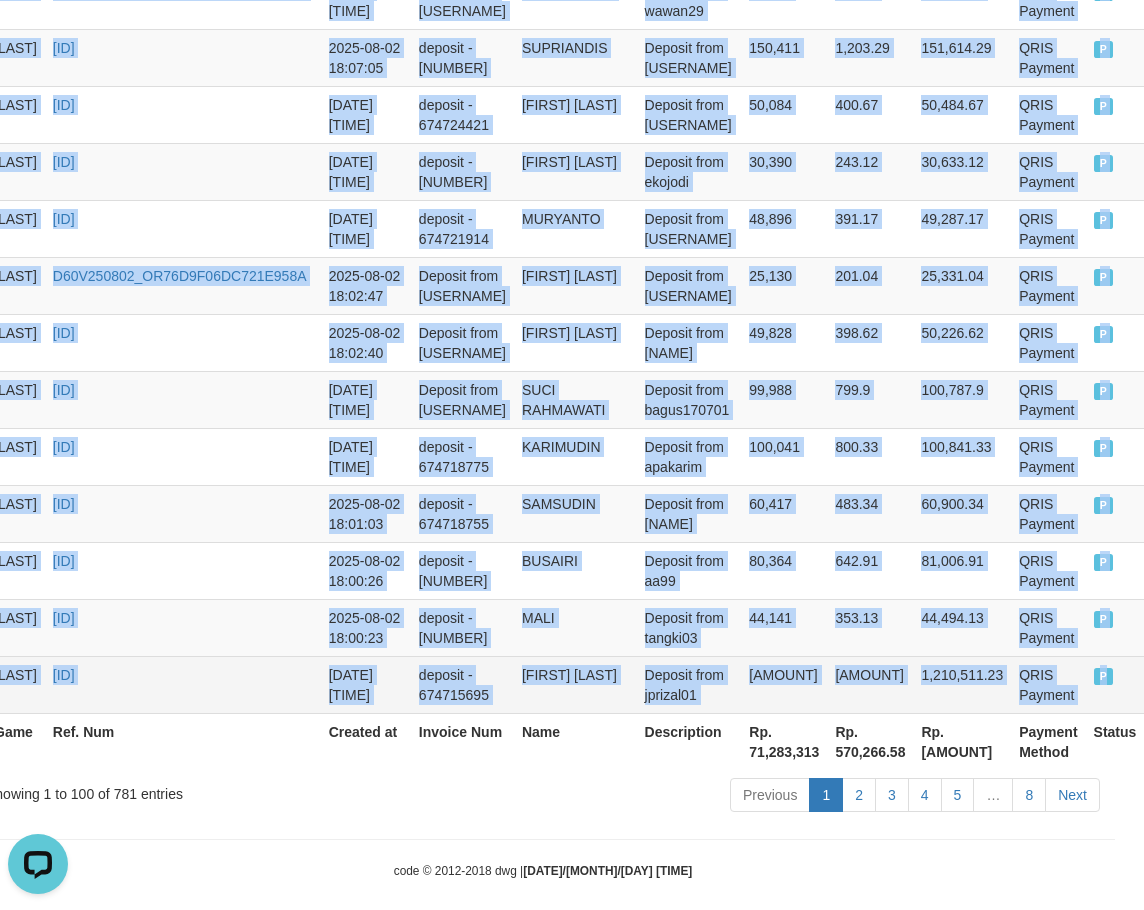 click on "P" at bounding box center (1115, 684) 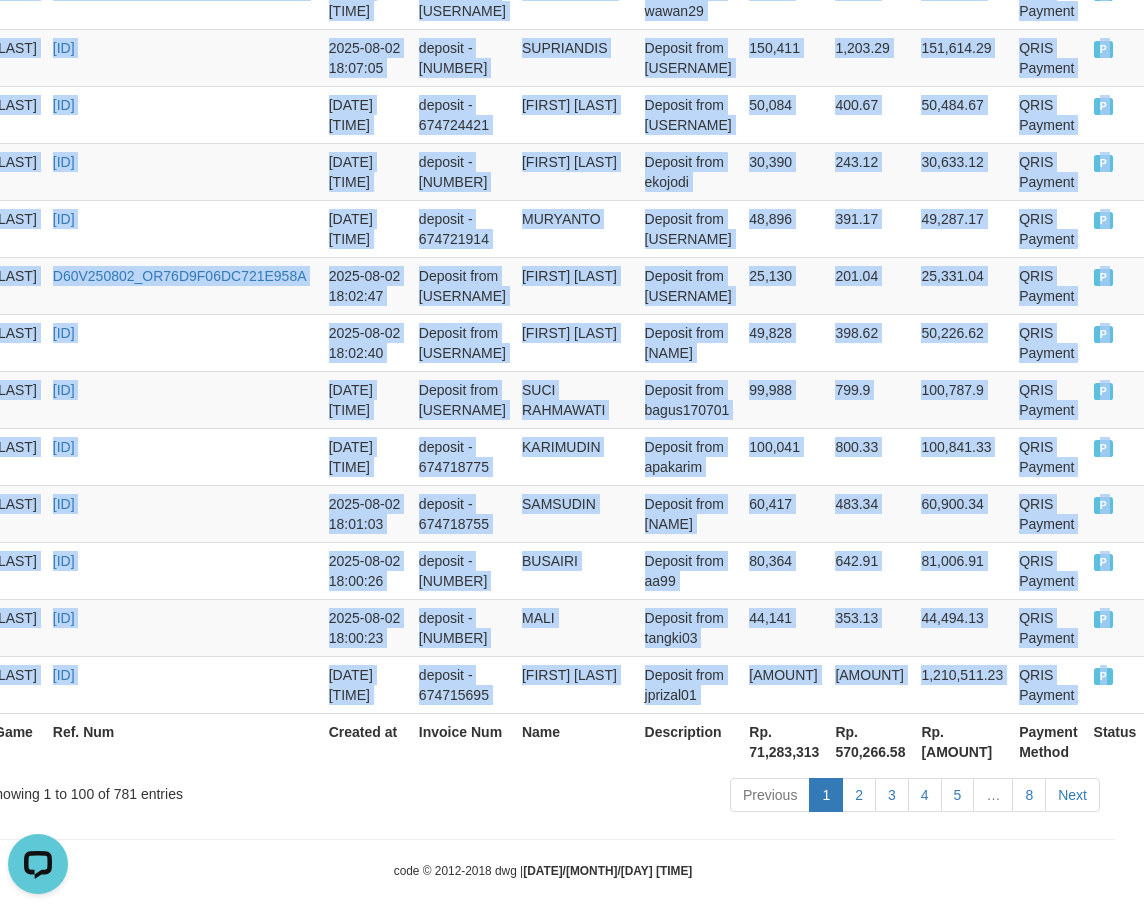 copy on "DENTOTO [LAST] D60V250802_OR7614B958A5B168BF6 [DATE] deposit - 674816970 DANIELPRATAMANAPITU Deposit from bujang68 [AMOUNT] [AMOUNT] [AMOUNT] QRIS Payment P   DENTOTO D60V250802_OR7FF7E62772A39A0FA [DATE] deposit - 674816608 ANGGA Deposit from aisiu22 [AMOUNT] [AMOUNT] [AMOUNT] QRIS Payment P   DENTOTO D60V250802_OR7873A4AA0517D1E80 [DATE] deposit - 674815130 YOGA PRATAMA Deposit from setyowati2 [AMOUNT] [AMOUNT] [AMOUNT] QRIS Payment P   DENTOTO D60V250802_OR778DE1ABEBA798866 [DATE] deposit - 674814879 DODI SYAHPUTRA PANJAITAN Deposit from kings1701 [AMOUNT] [AMOUNT] [AMOUNT] QRIS Payment P   DENTOTO D60V250802_OR720F90A05DB371769 [DATE] deposit - 674814890 DJAKARYA Deposit from jeki1969 [AMOUNT] [AMOUNT] [AMOUNT] QRIS Payment P   DENTOTO D60V250802_OR7DA867FD4E1D9B675 [DATE] deposit - 674814795 ADI SAPUTRA Deposit from kasihjpbosku [AMOUNT] [AMOUNT] [AMOUNT] QRIS Payment P   DENTOTO D60V250802_OR7FE016356CBB8B442 [DATE] deposit - 67481..." 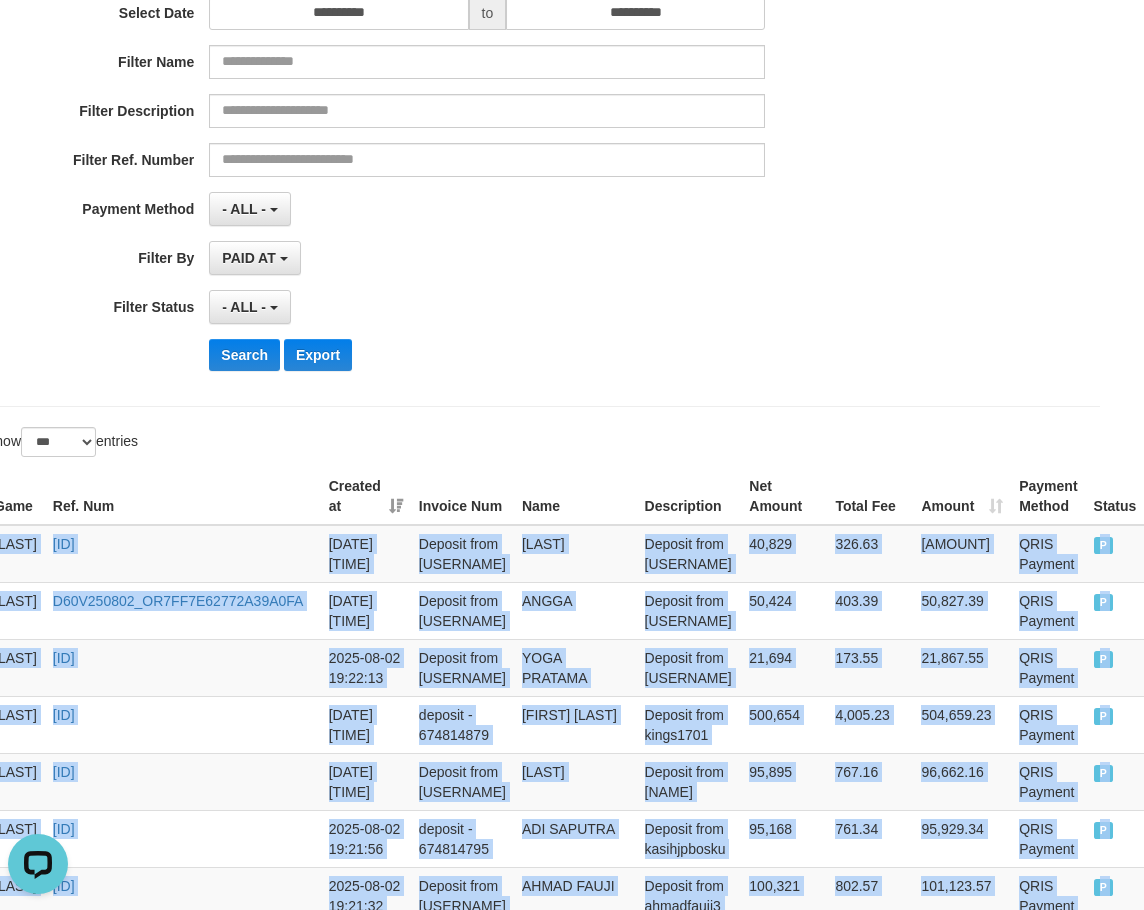 scroll, scrollTop: 0, scrollLeft: 110, axis: horizontal 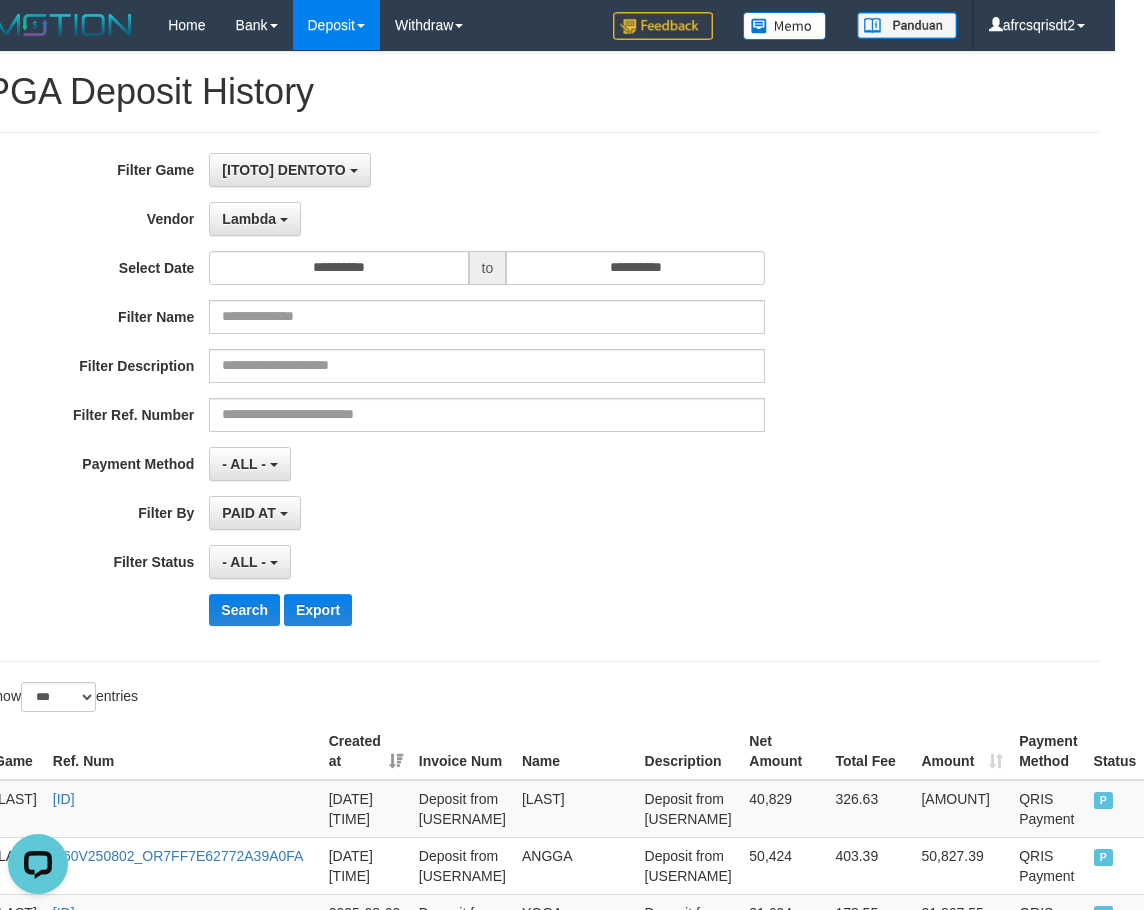 click on "**********" at bounding box center (447, 397) 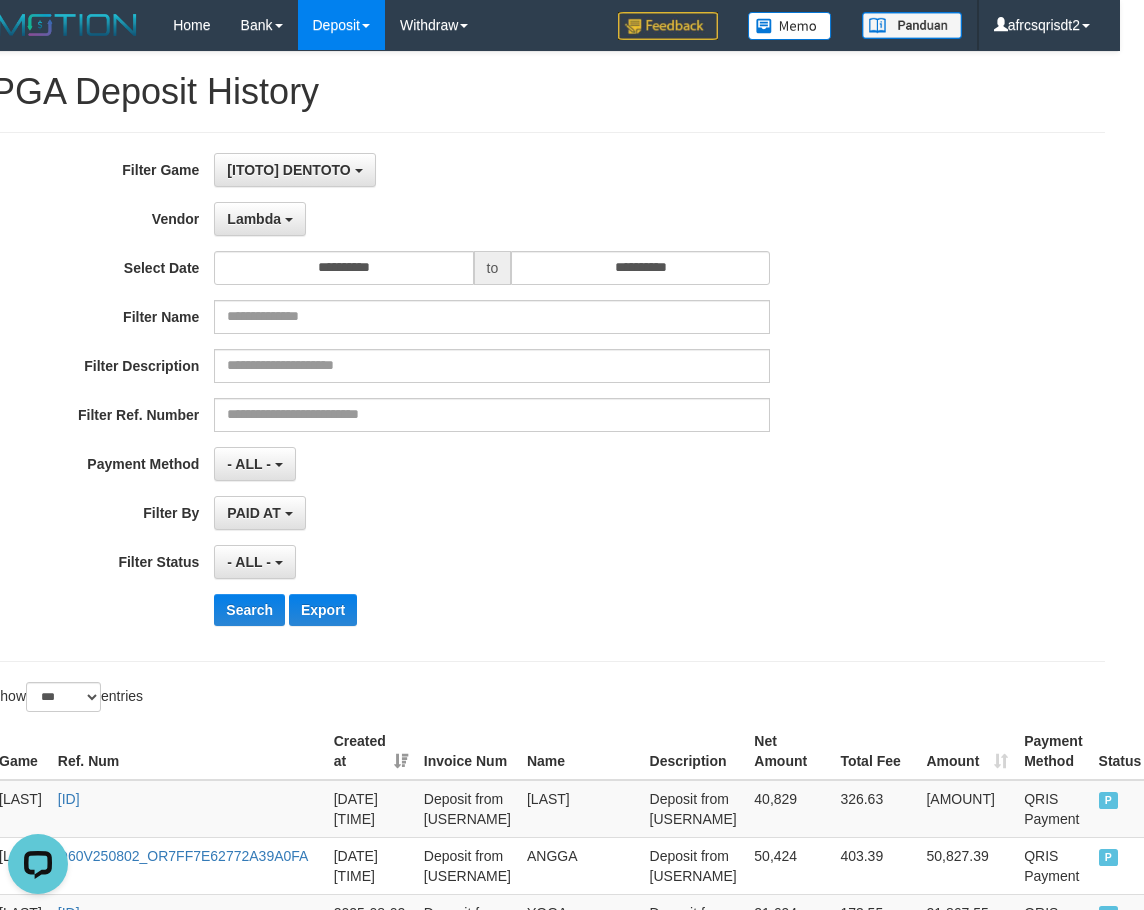 scroll, scrollTop: 0, scrollLeft: 0, axis: both 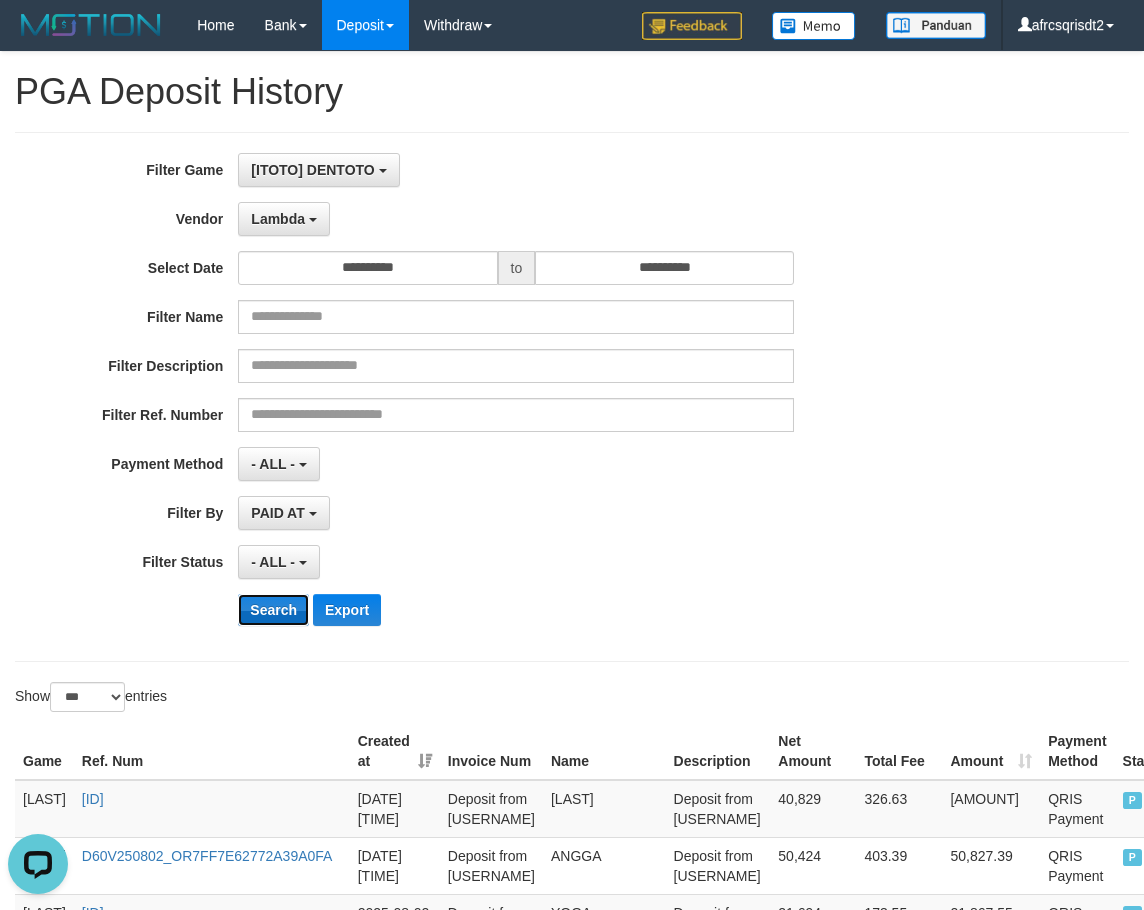 click on "Search" at bounding box center [273, 610] 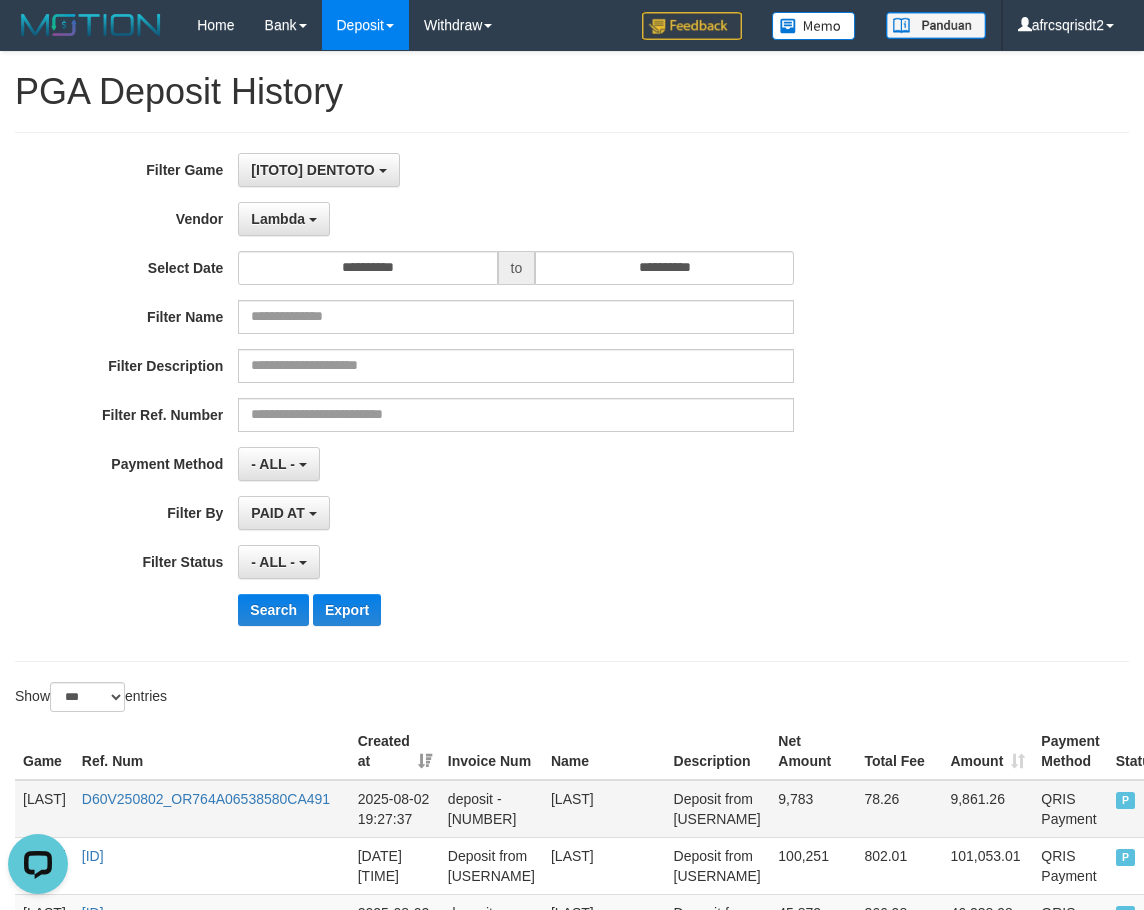 click on "[LAST]" at bounding box center (44, 809) 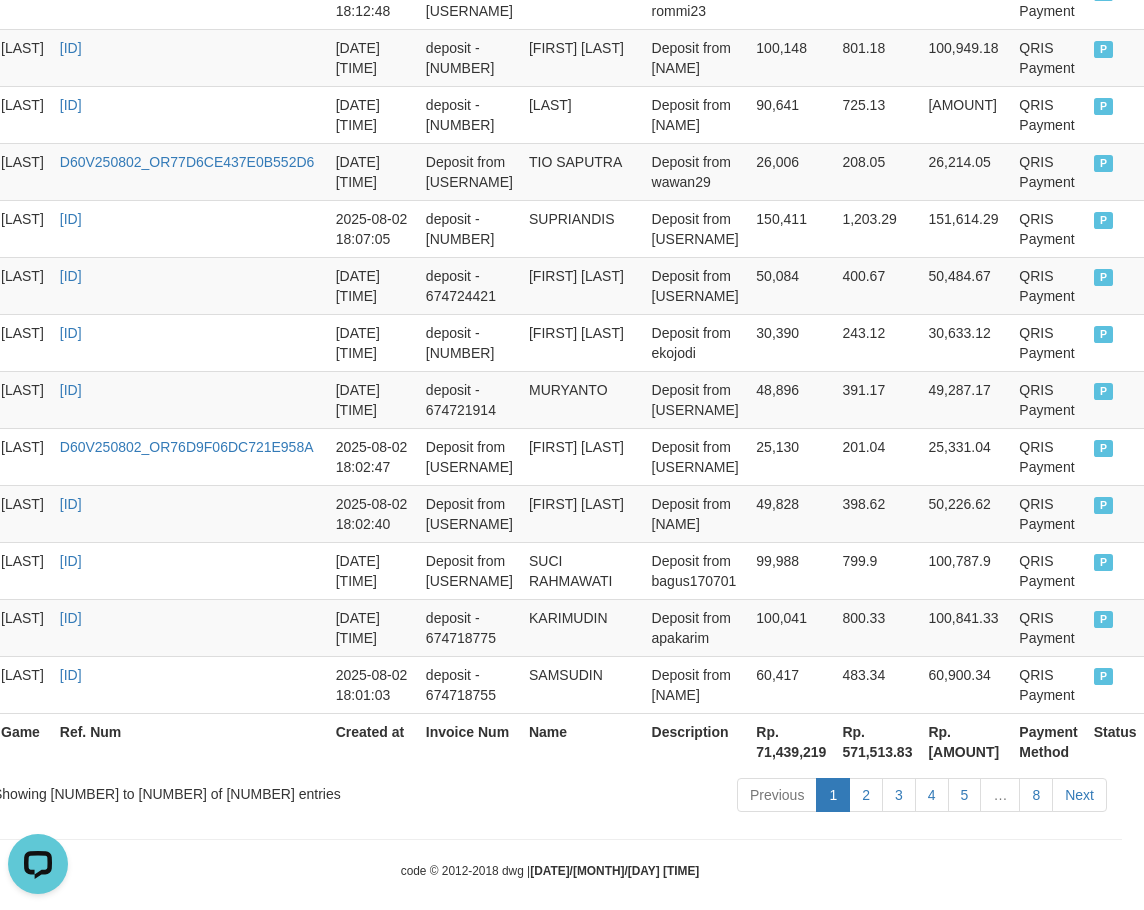 scroll, scrollTop: 5787, scrollLeft: 110, axis: both 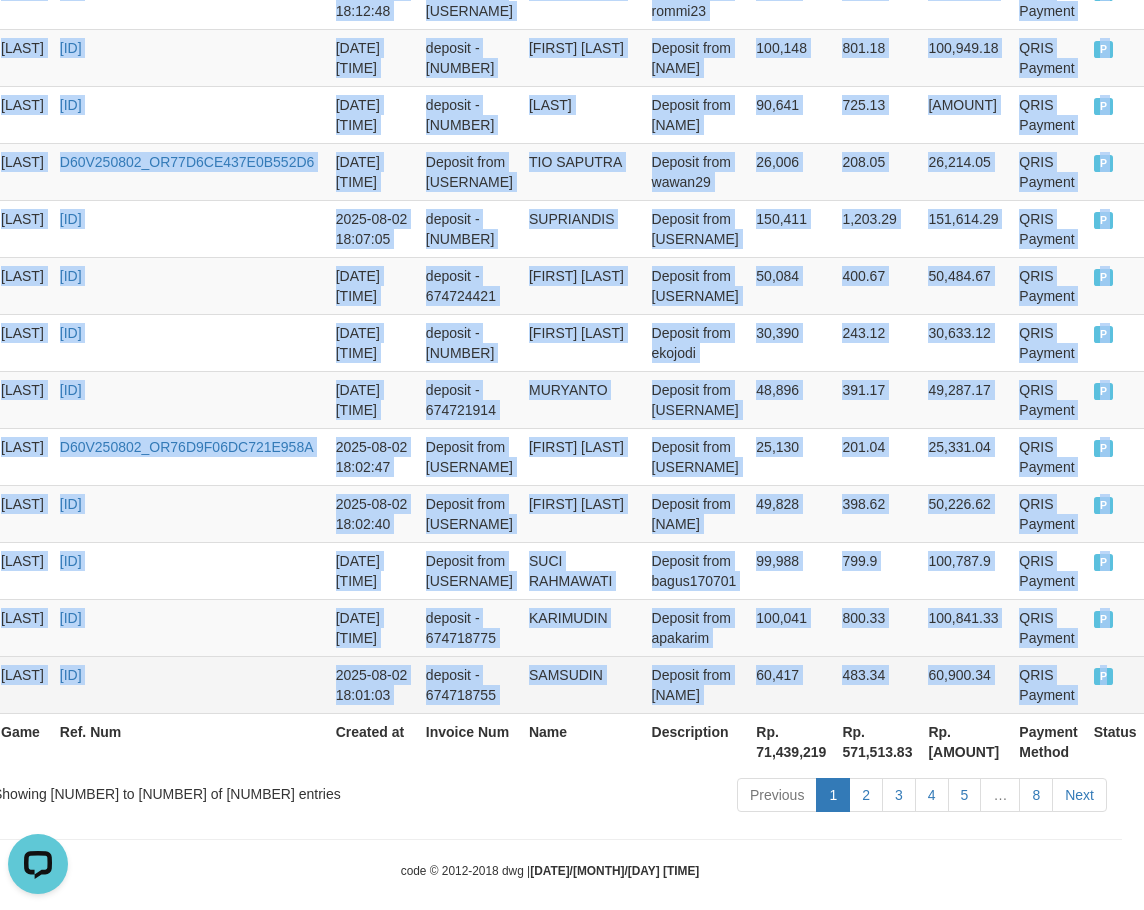 click on "P" at bounding box center (1115, 684) 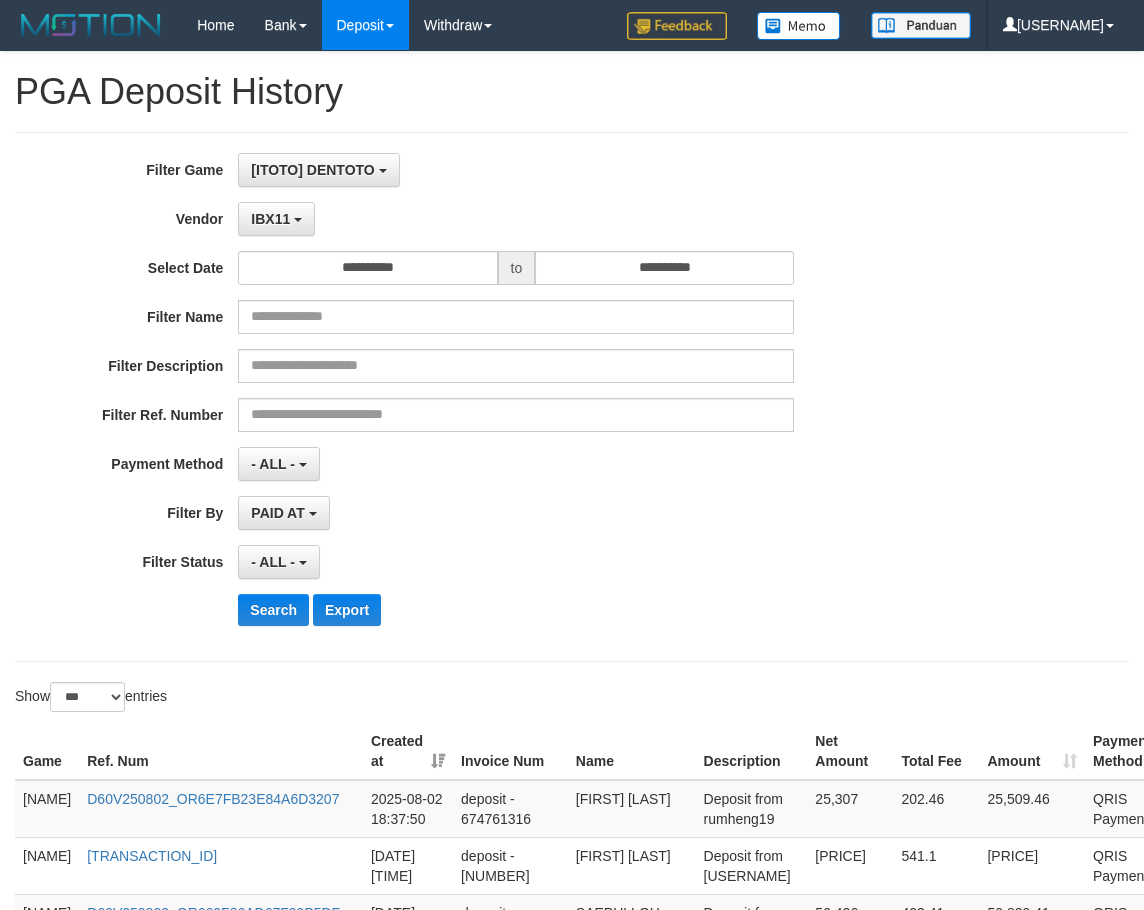 select on "**********" 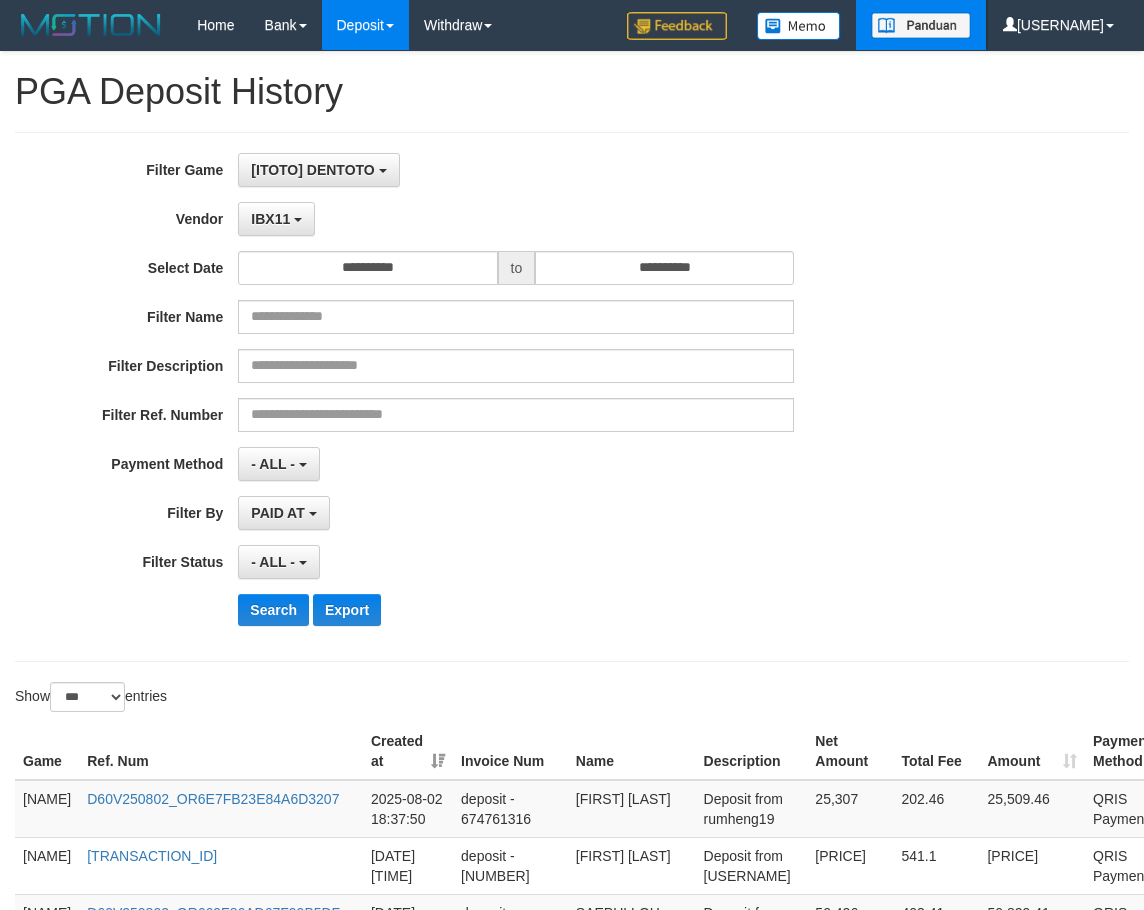 scroll, scrollTop: 0, scrollLeft: 72, axis: horizontal 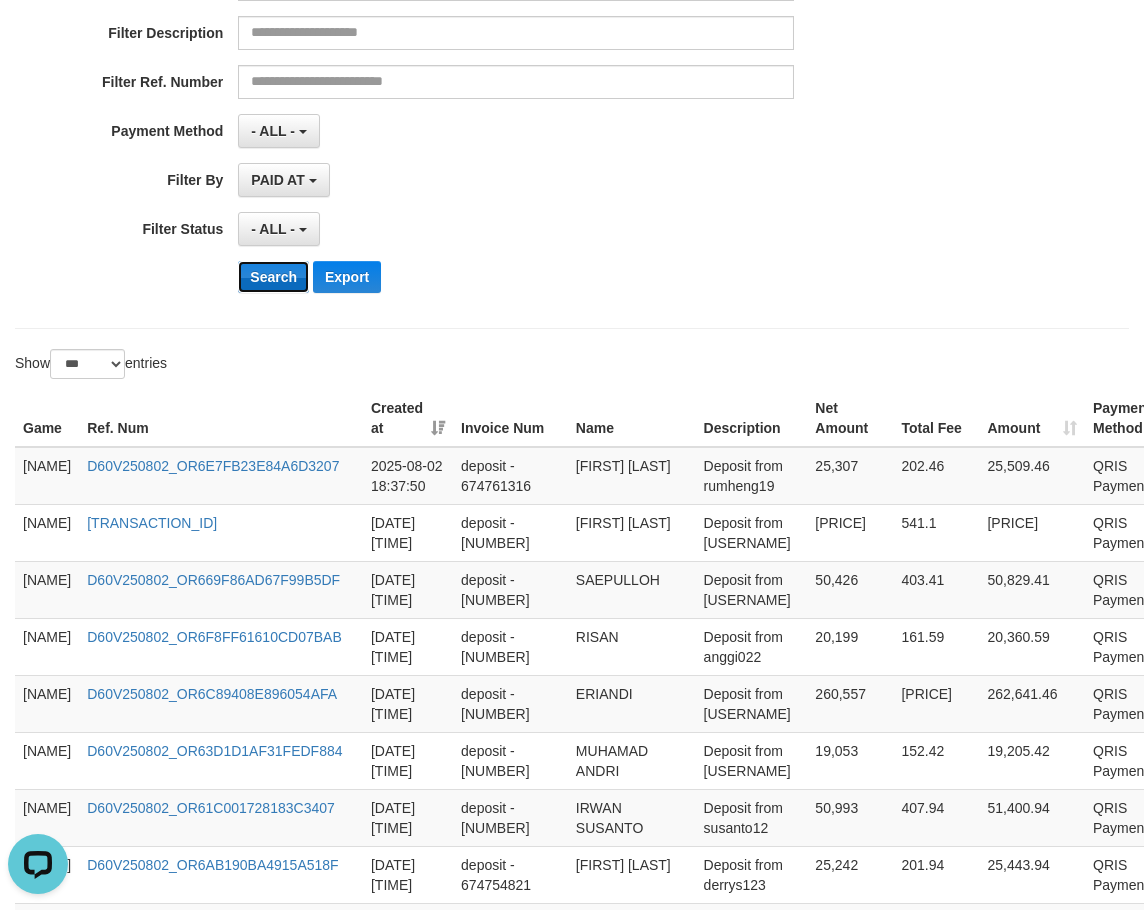 click on "Search" at bounding box center (273, 277) 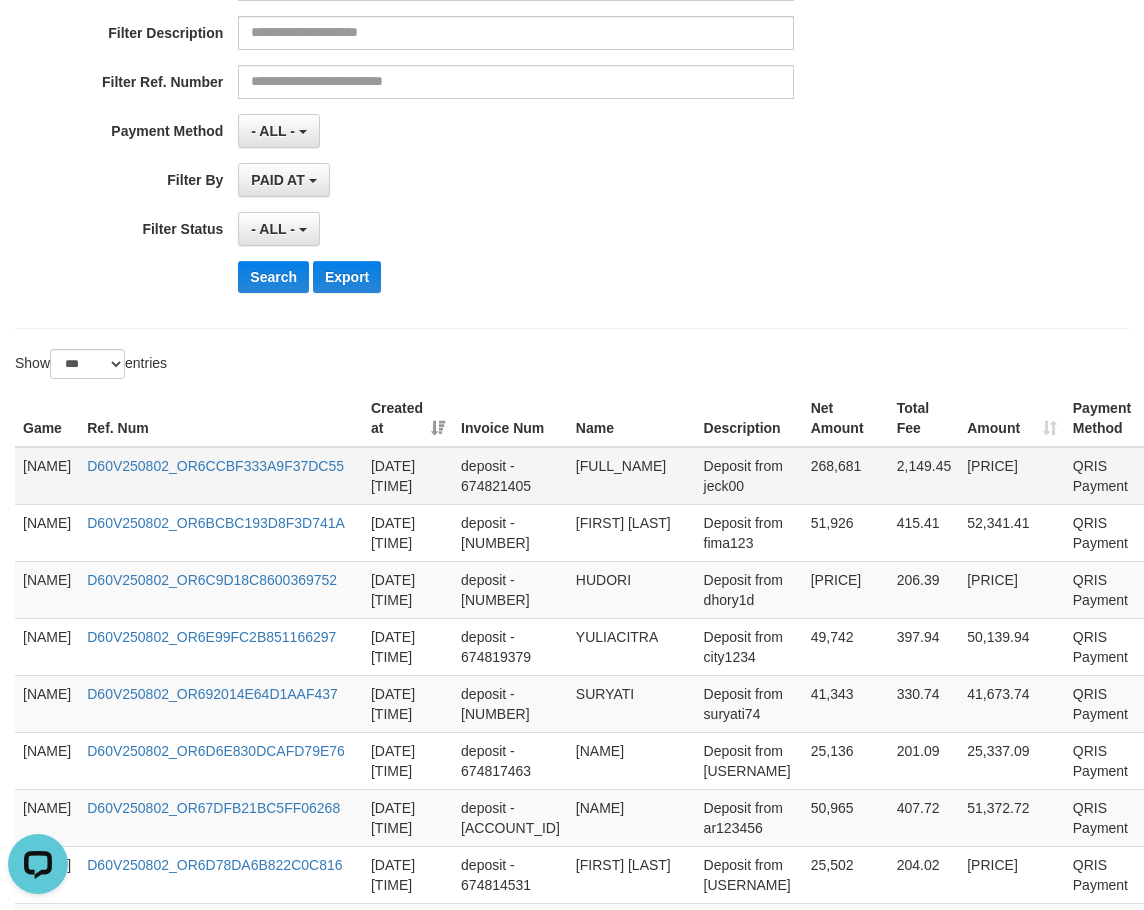 click on "[NAME]" at bounding box center (47, 476) 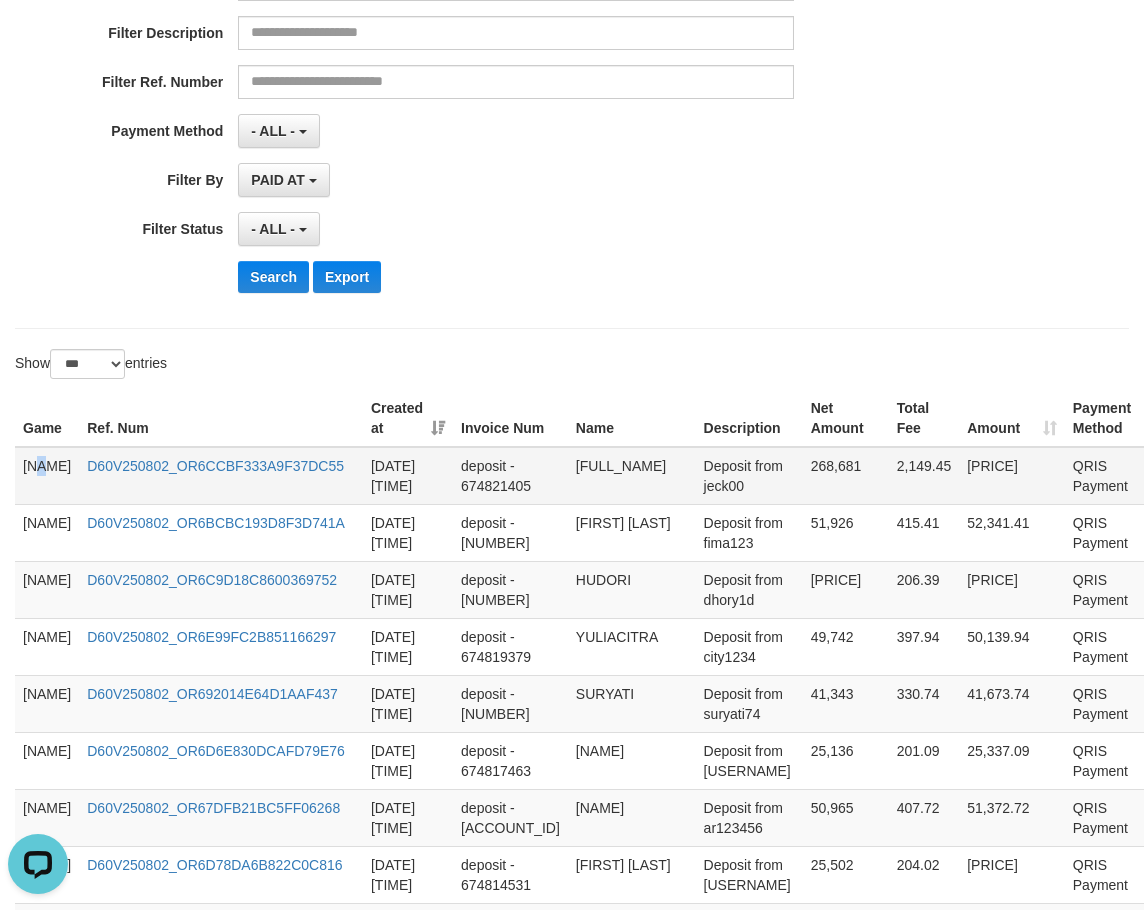click on "[NAME]" at bounding box center [47, 476] 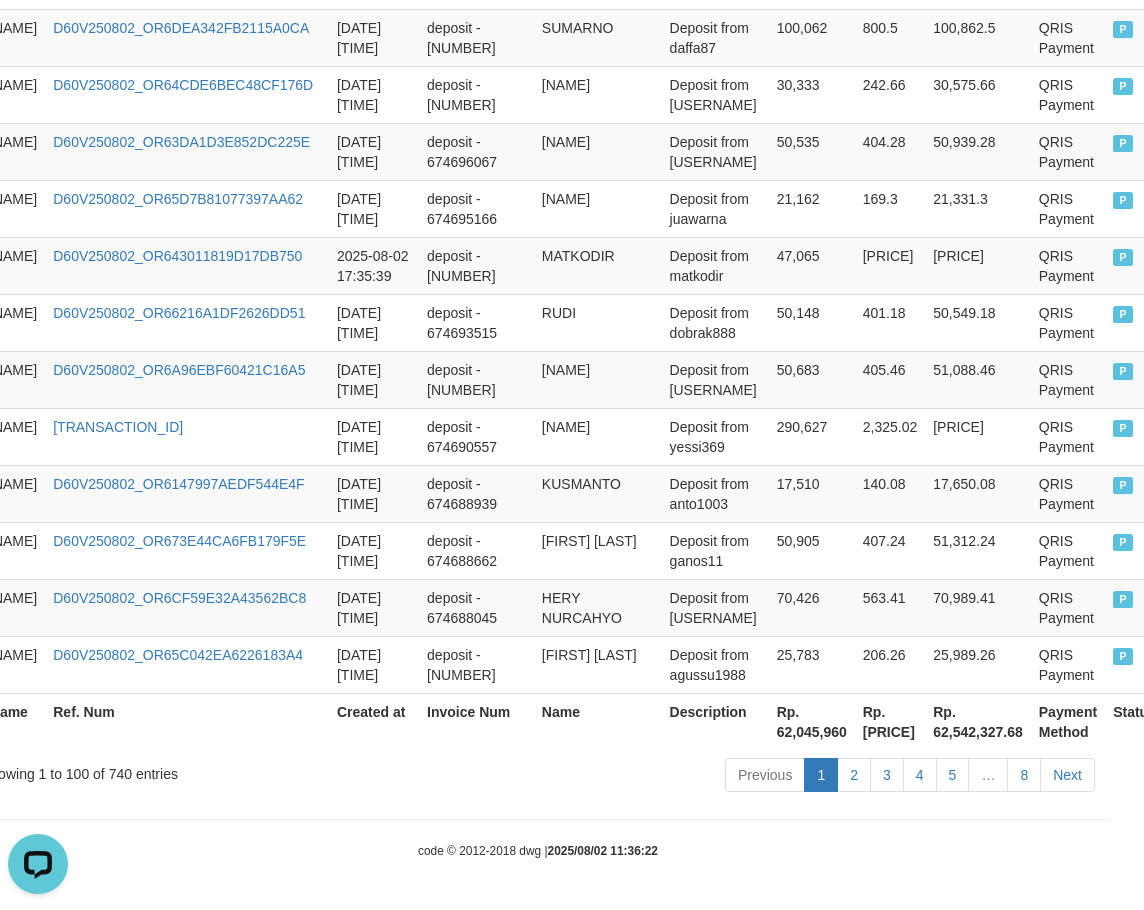 scroll, scrollTop: 5847, scrollLeft: 74, axis: both 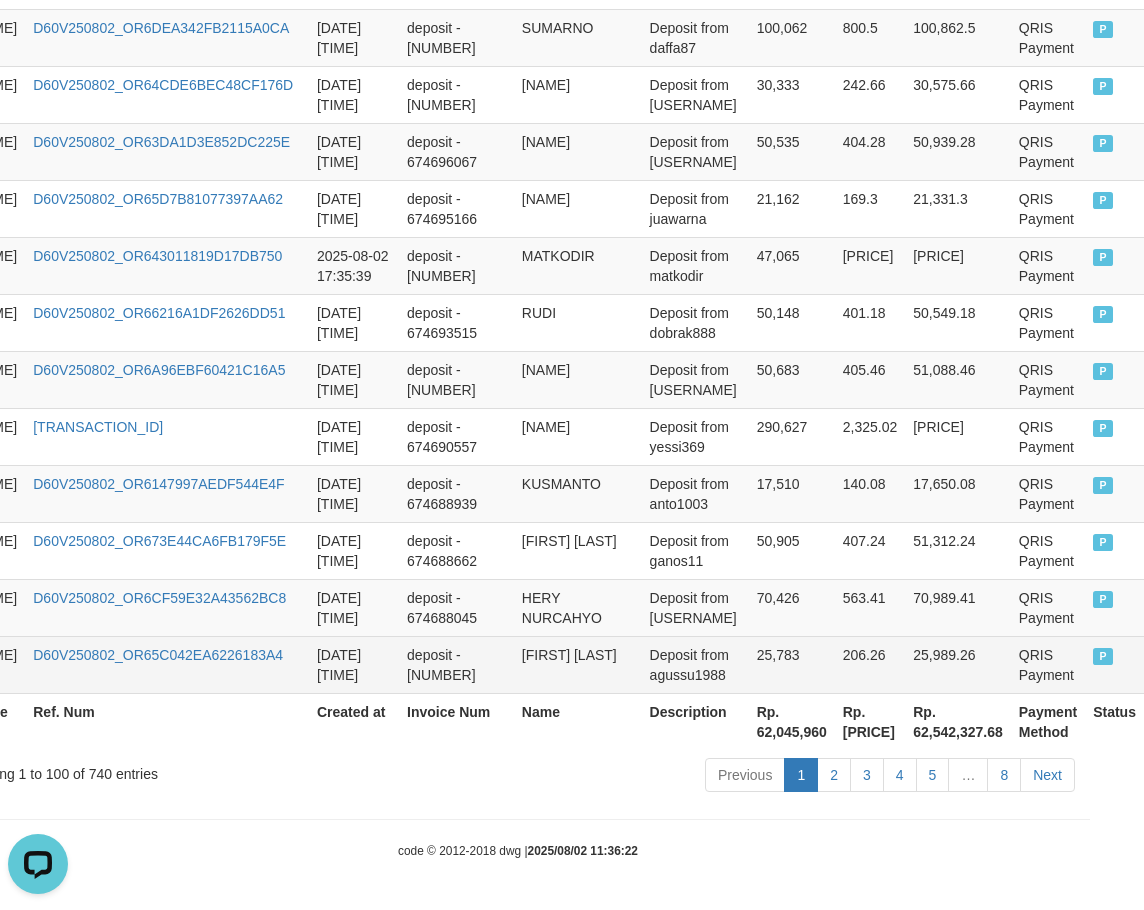 click on "P" at bounding box center [1114, 664] 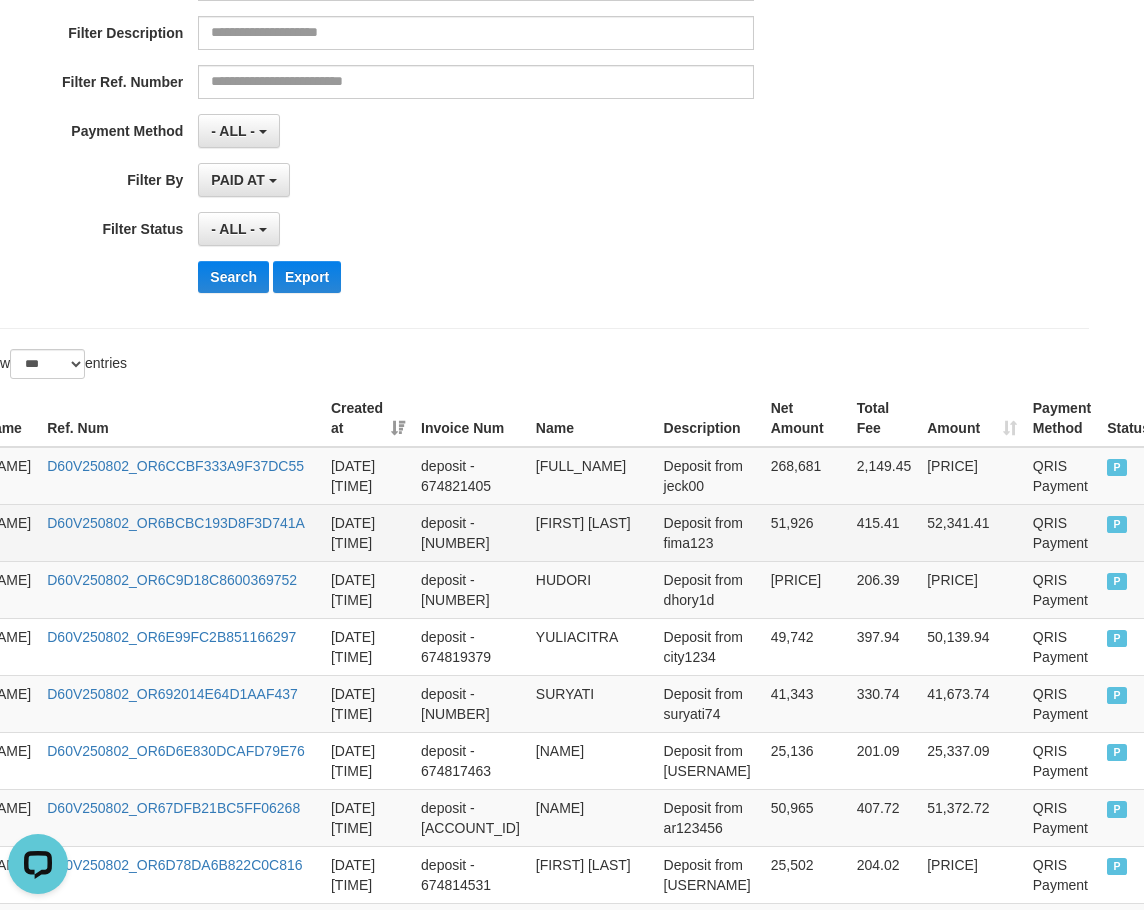 scroll, scrollTop: 333, scrollLeft: 0, axis: vertical 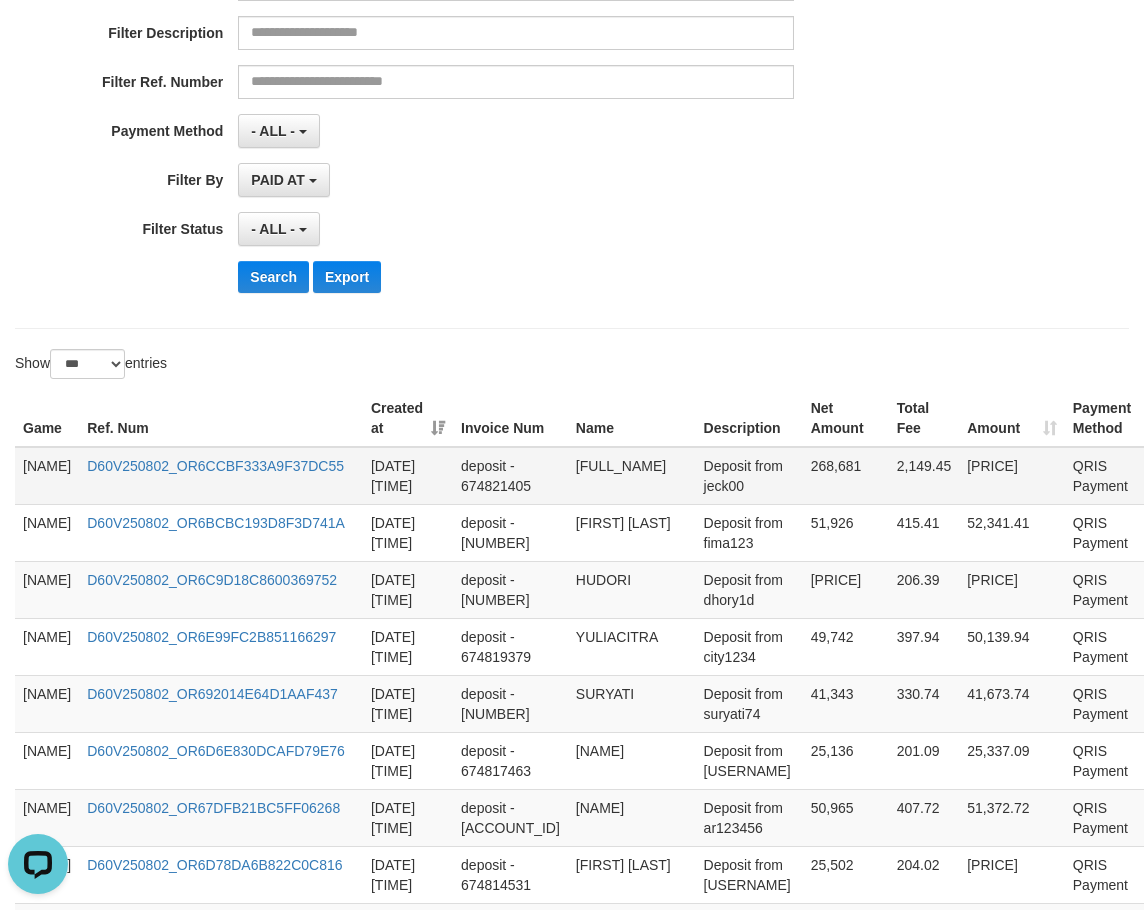 click on "[LAST]" at bounding box center (47, 476) 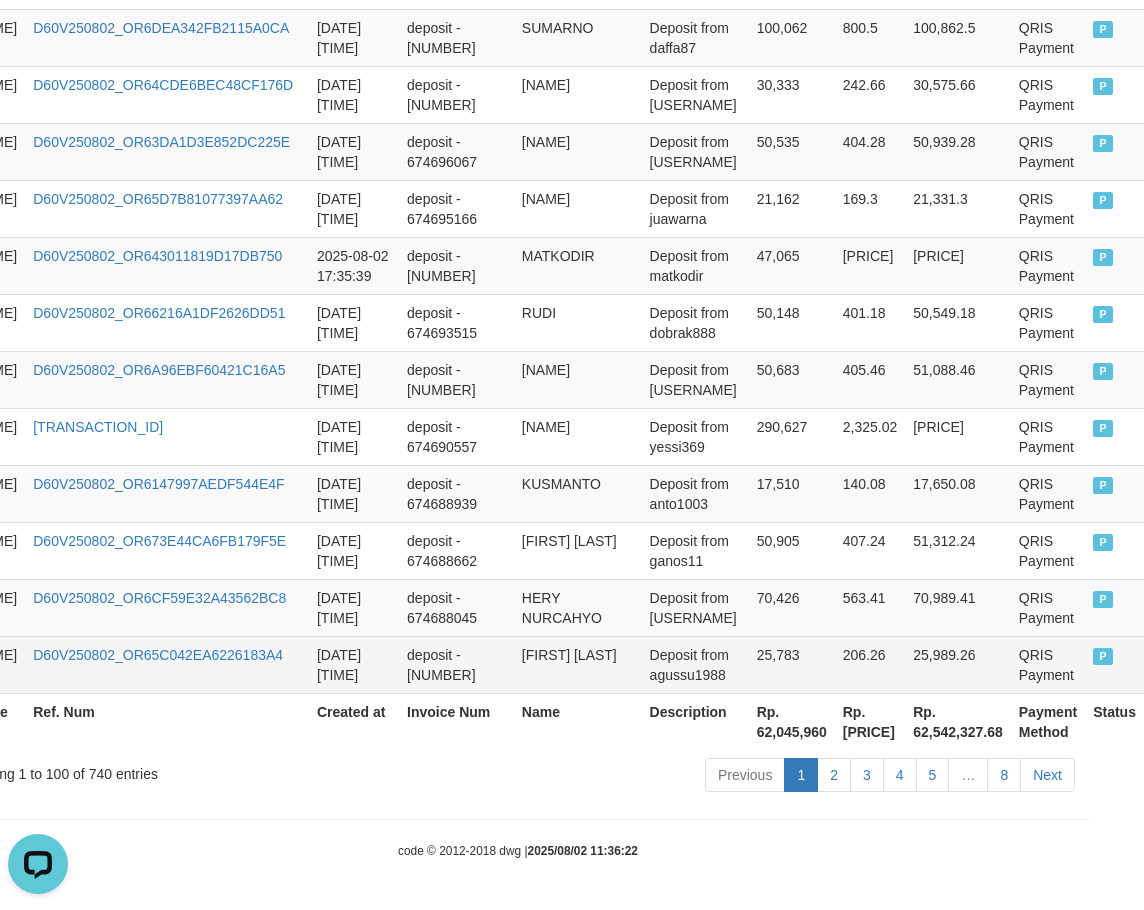 scroll, scrollTop: 5847, scrollLeft: 74, axis: both 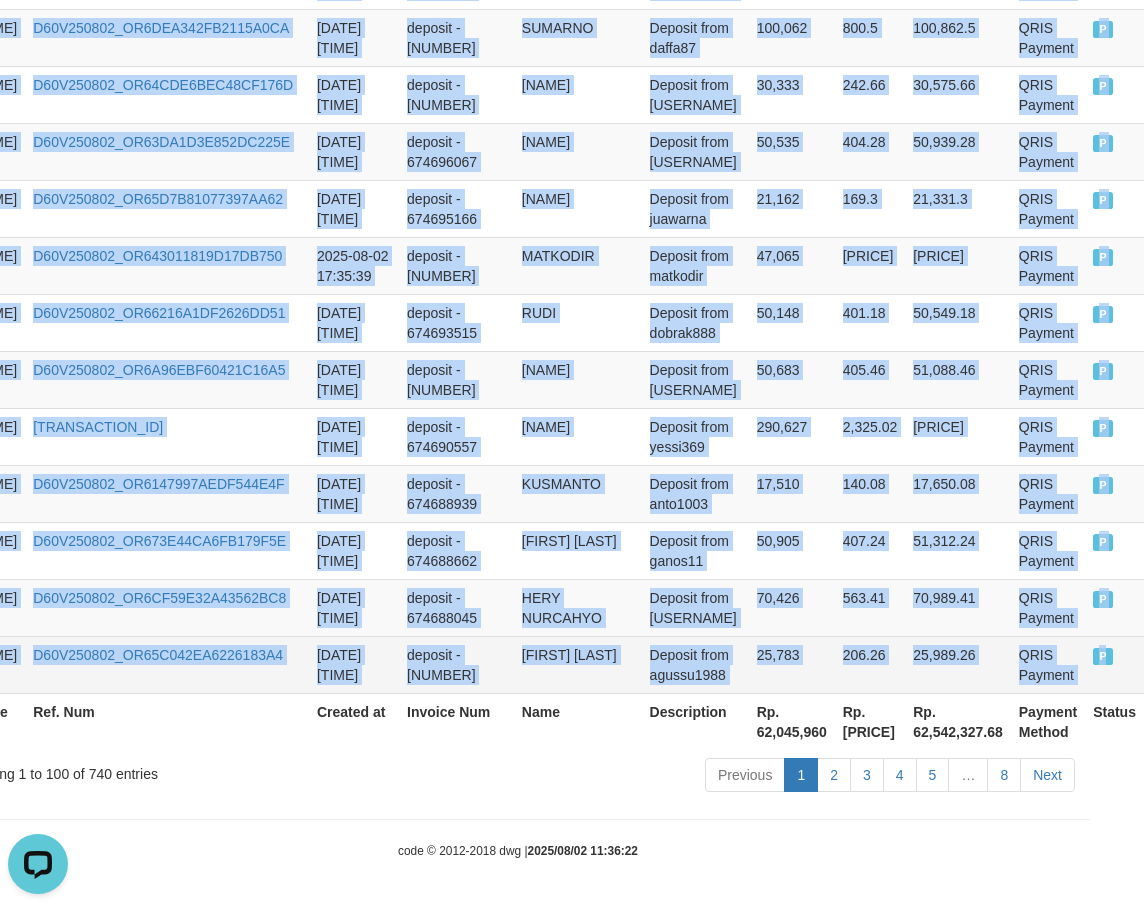 click on "P" at bounding box center (1114, 664) 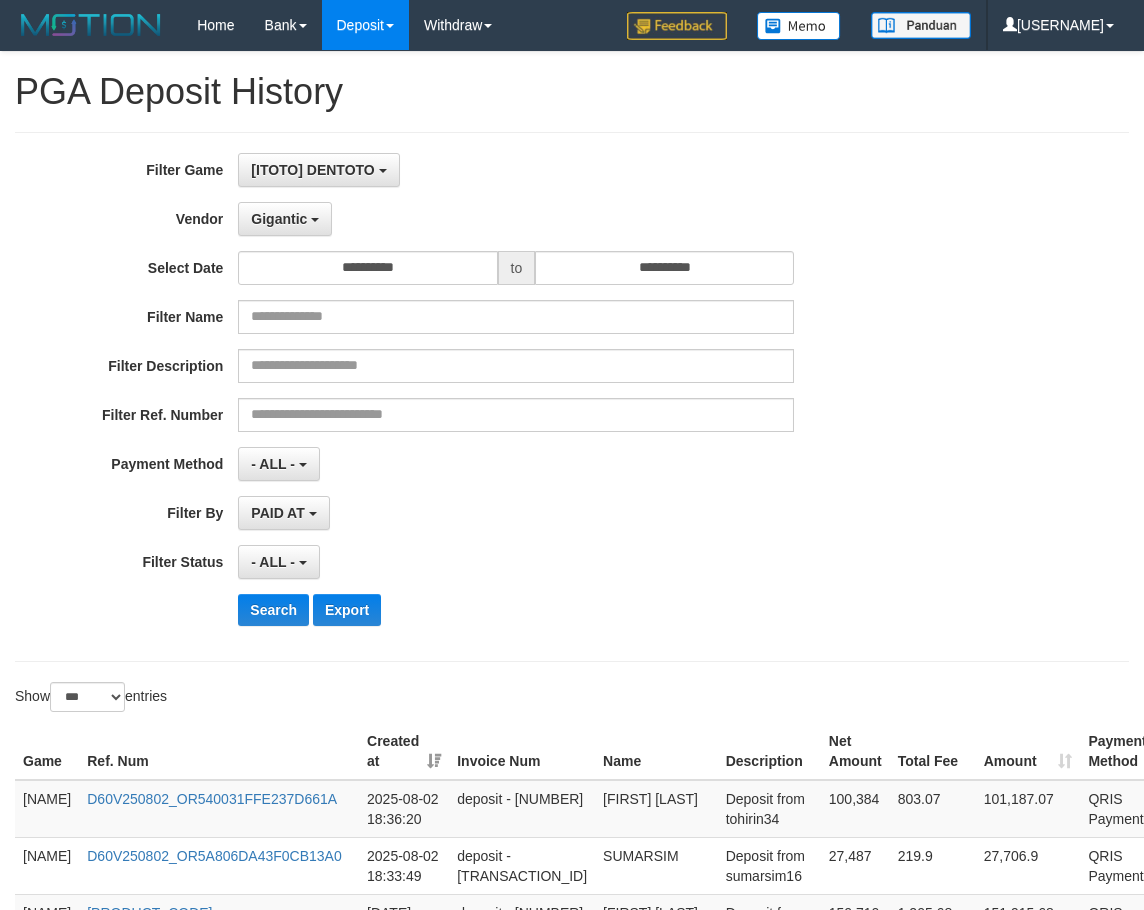 select on "**********" 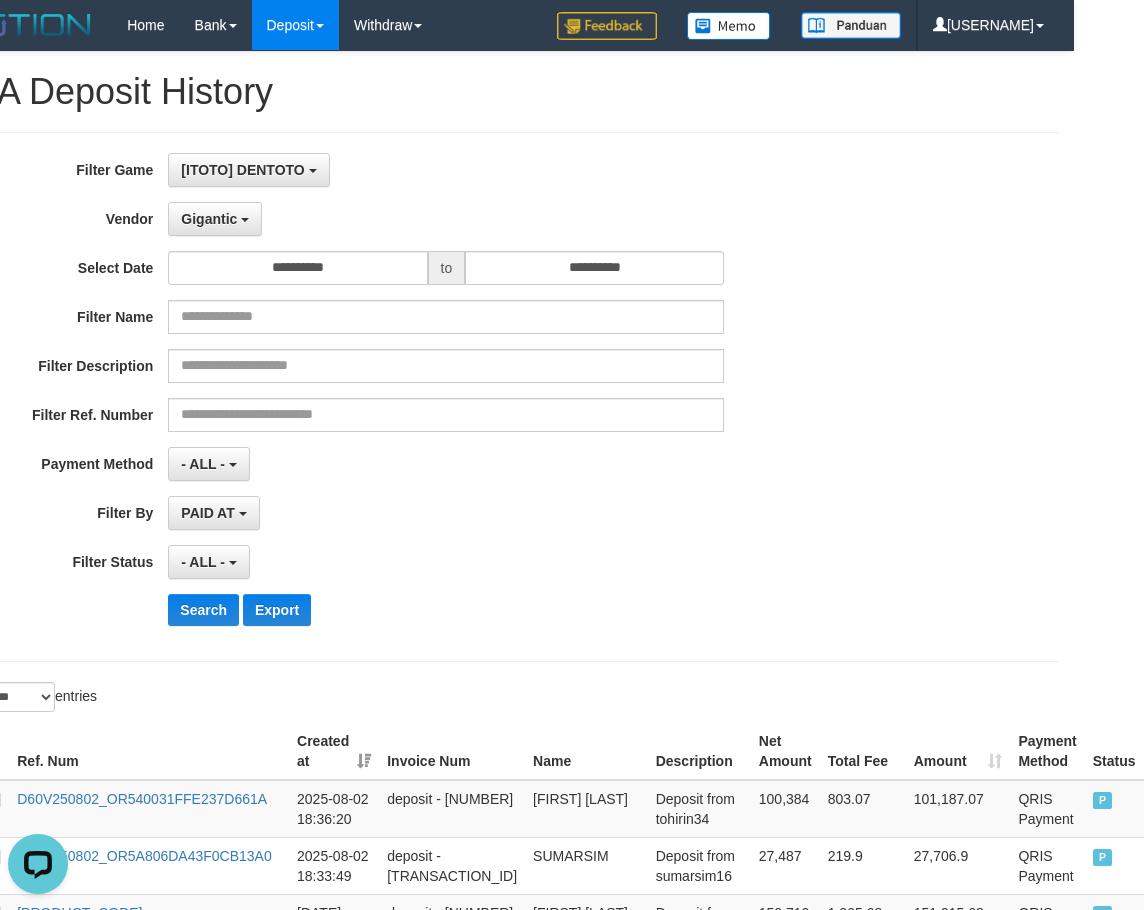 scroll, scrollTop: 0, scrollLeft: 0, axis: both 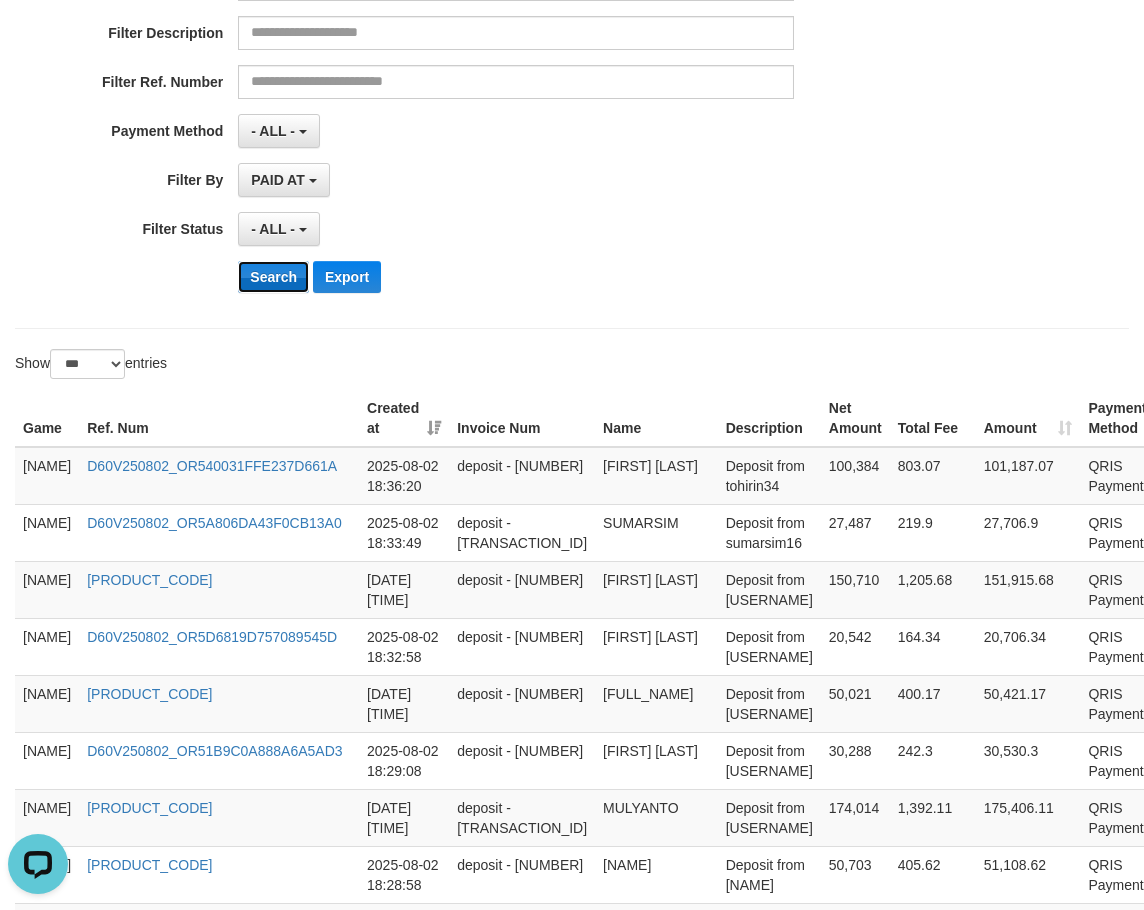 click on "Search" at bounding box center (273, 277) 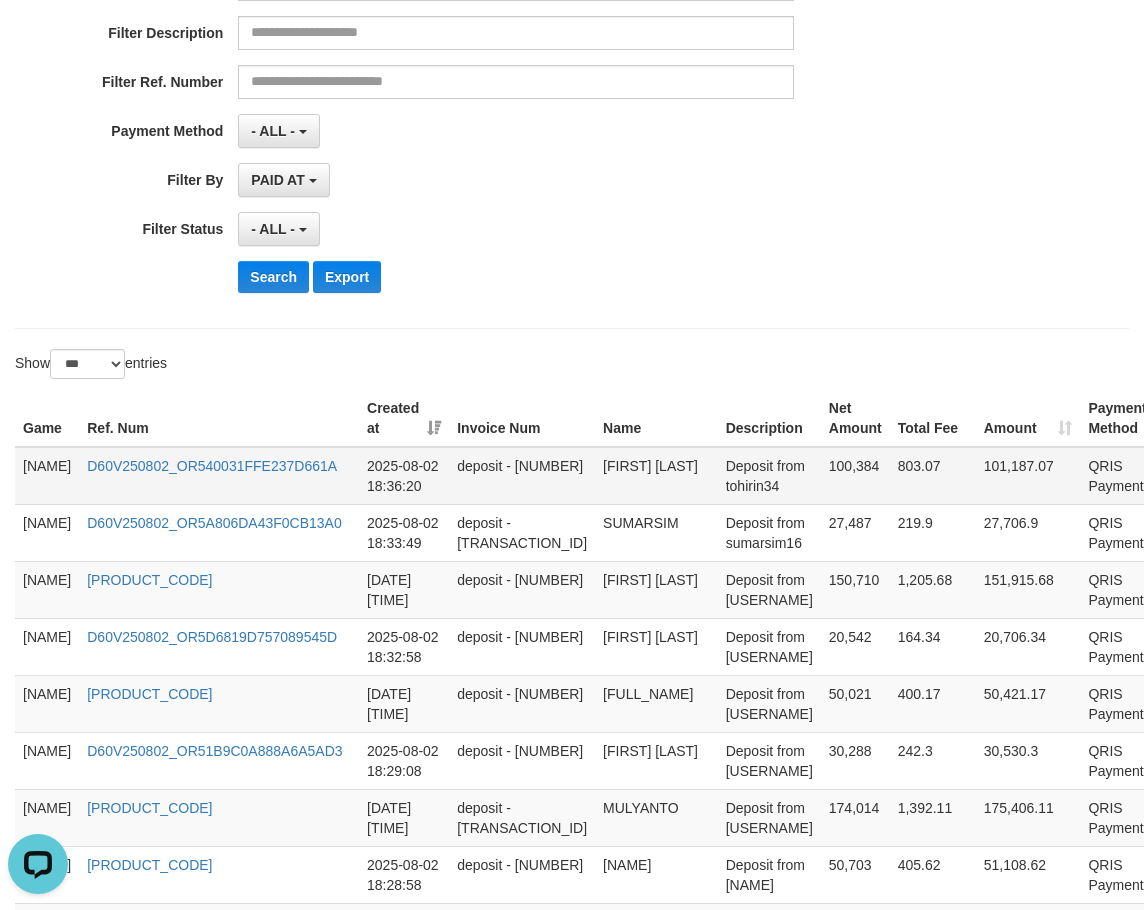 click on "[NAME]" at bounding box center [47, 476] 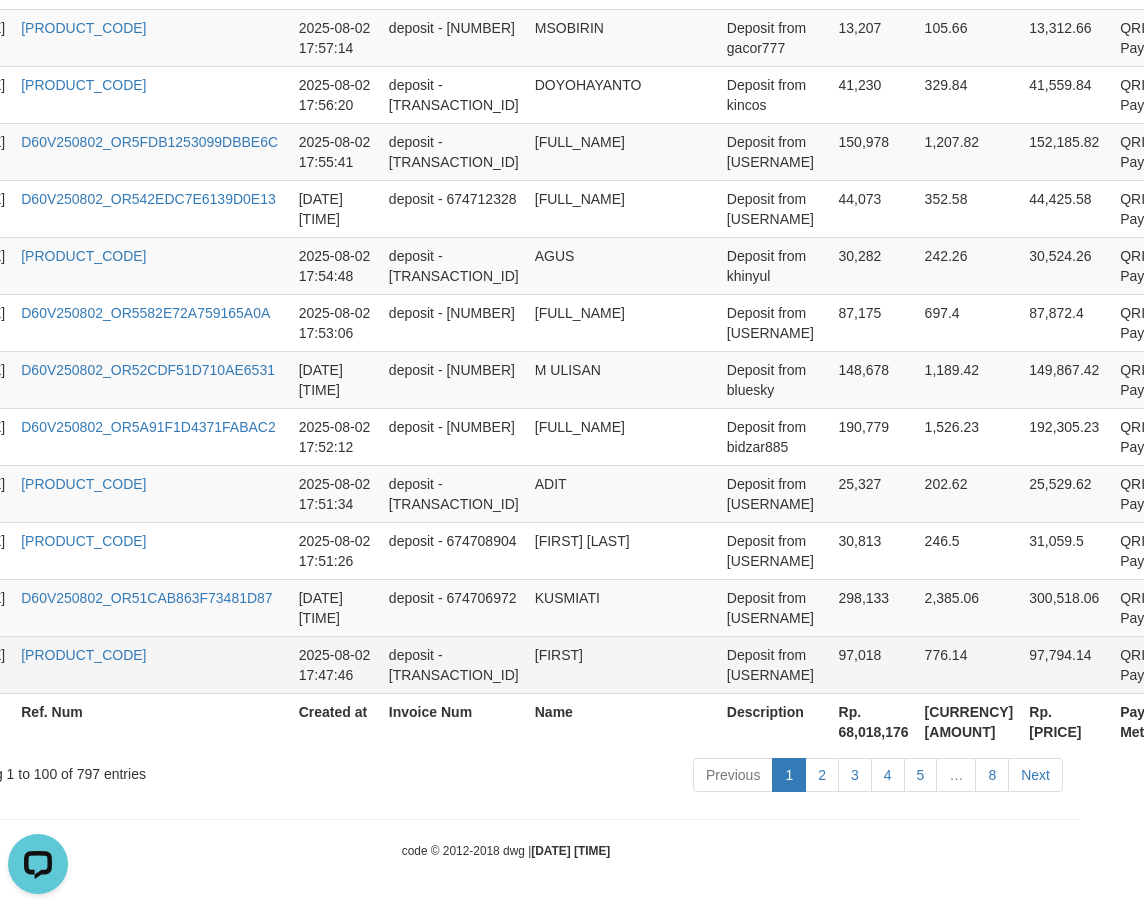 scroll, scrollTop: 5787, scrollLeft: 139, axis: both 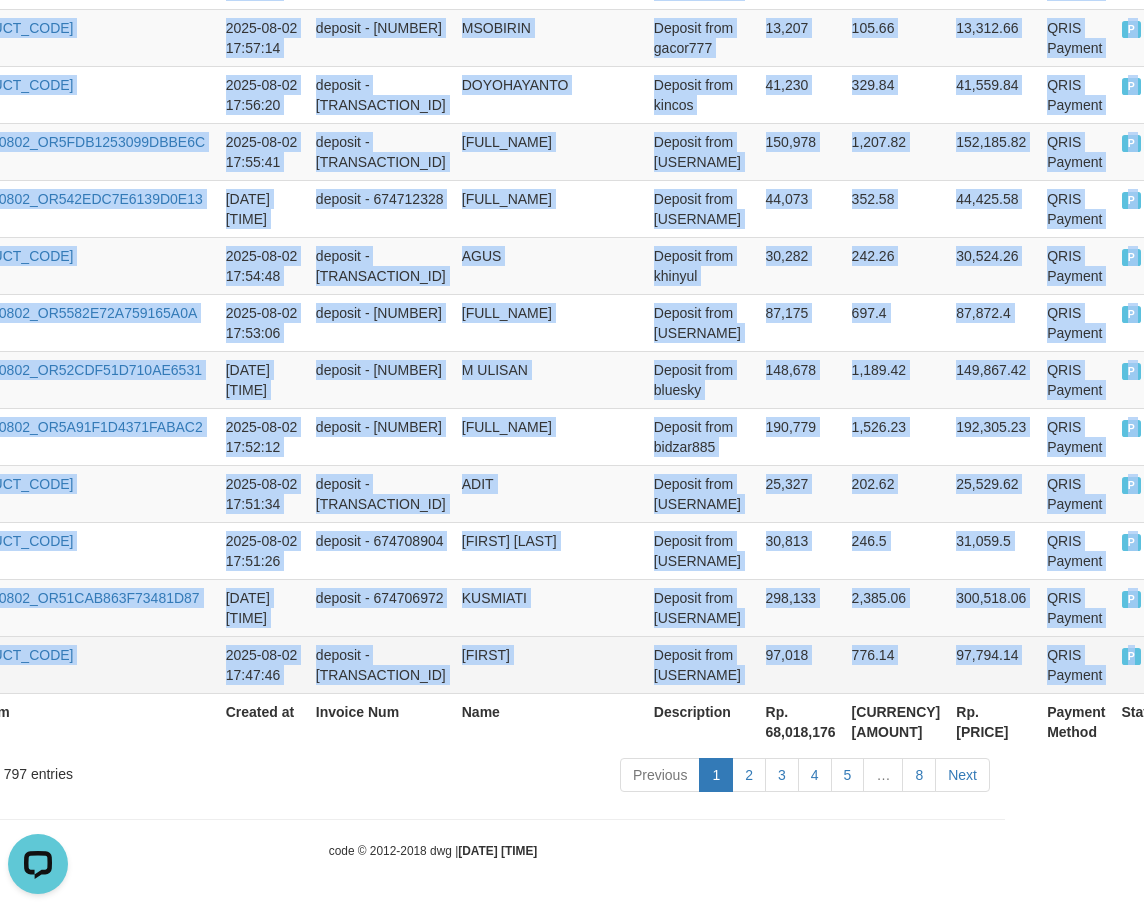click on "P" at bounding box center [1143, 664] 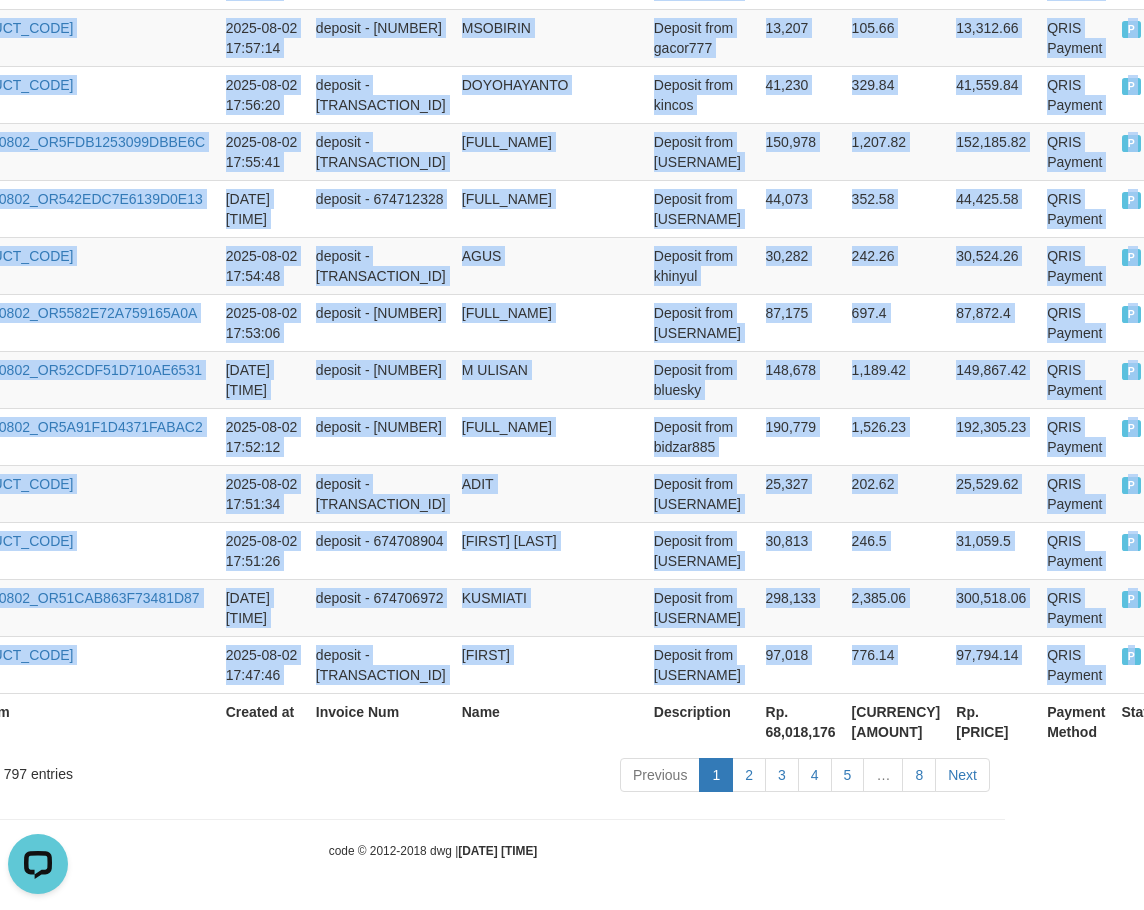 copy on "DENTOTO D60V250802_OR523B549BFA6327C0D 2025-08-02 19:28:32 deposit - 674822944 SURYAPANSIH Deposit from trisula1 50,249 401.99 50,650.99 QRIS Payment P   DENTOTO D60V250802_OR52427D13F3EE3043F 2025-08-02 19:28:19 deposit - 674822698 RAYA CANDRA DAMANIK Deposit from condro888 19,393 155.14 19,548.14 QRIS Payment P   DENTOTO D60V250802_OR54F171F82B76FDB88 2025-08-02 19:28:08 deposit - 674822442 SUHURIA Deposit from rezzz 20,020 160.16 20,180.16 QRIS Payment P   DENTOTO D60V250802_OR57EFFA3E3A19E66B3 2025-08-02 19:26:45 deposit - 674820748 BUDI PRASETYO Deposit from budidut09 48,439 387.51 48,826.51 QRIS Payment P   DENTOTO D60V250802_OR5EFB72DBA7231878A 2025-08-02 19:25:03 deposit - 674818655 DESTIONO DWI ROMADHON Deposit from bisa190 26,633 213.06 26,846.06 QRIS Payment P   DENTOTO D60V250802_OR572221ED6DE427F05 2025-08-02 19:24:26 deposit - 674817894 SUMIAJI Deposit from jonowin 39,406 315.25 39,721.25 QRIS Payment P   DENTOTO D60V250802_OR5C611B4D38FE10026 2025-08-02 19:23:38 deposit - 674816925 HERI CAHY..." 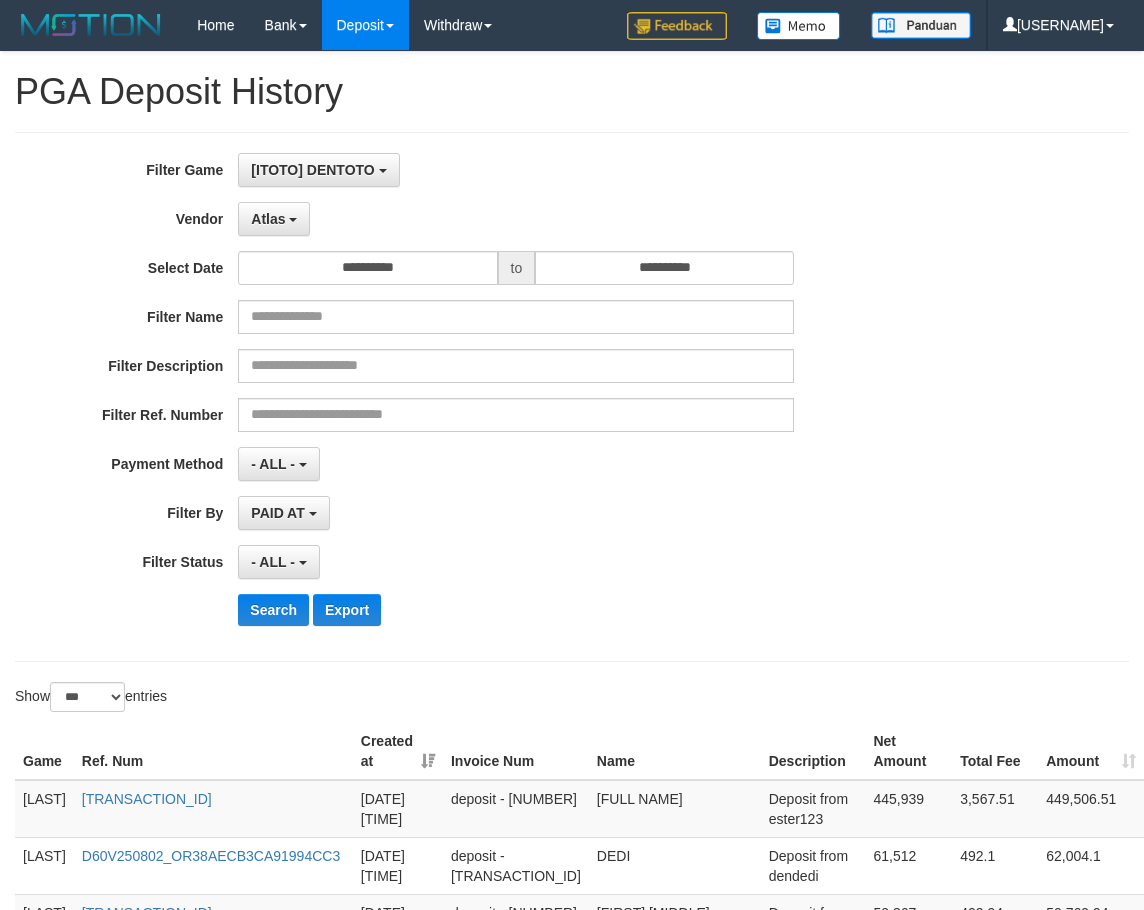 select on "**********" 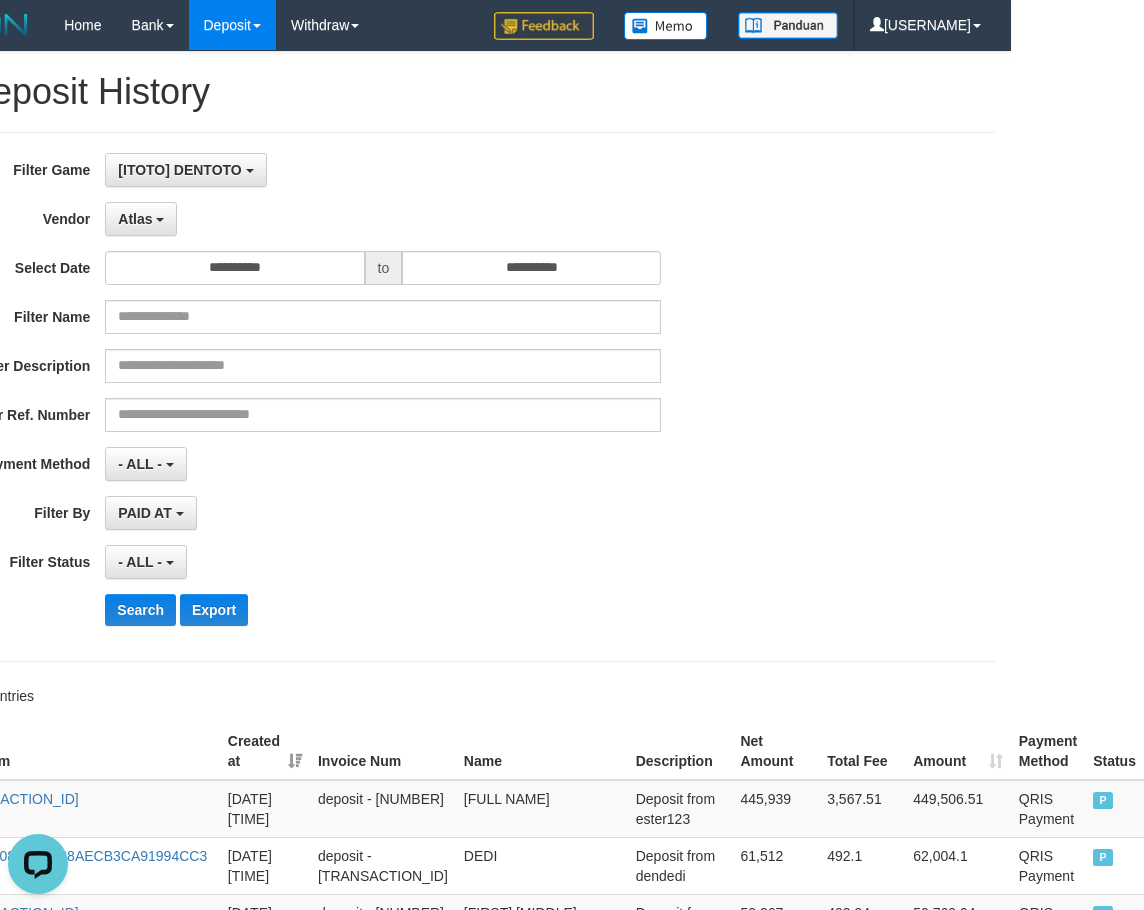scroll, scrollTop: 0, scrollLeft: 0, axis: both 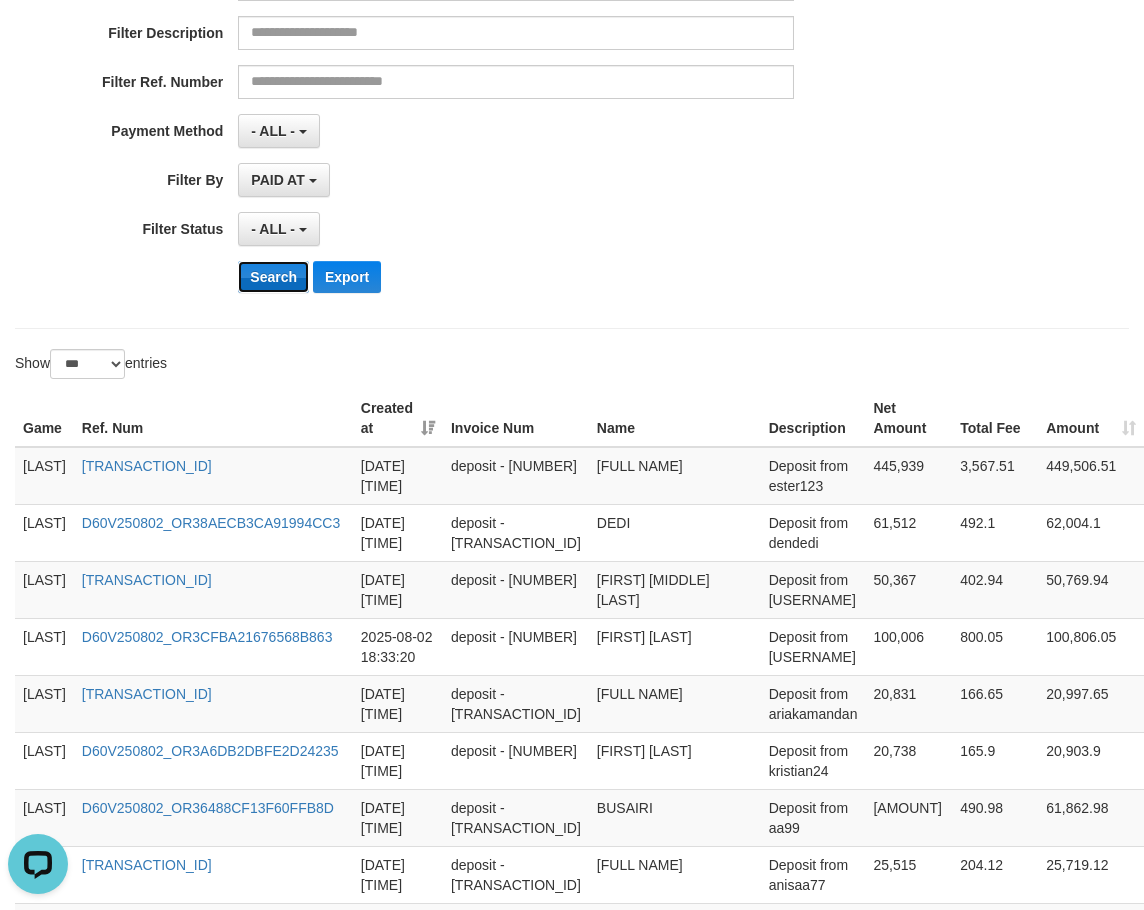 click on "Search" at bounding box center [273, 277] 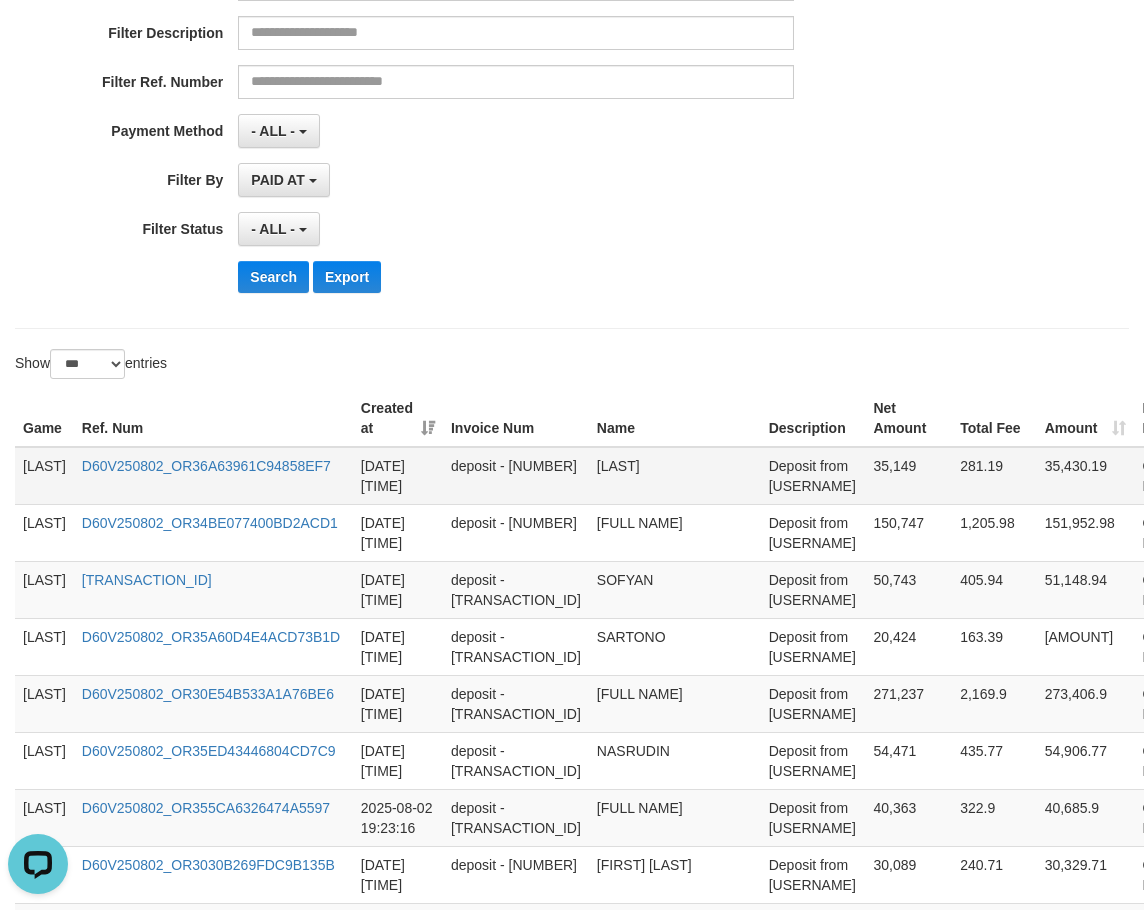 click on "[NAME]" at bounding box center (44, 476) 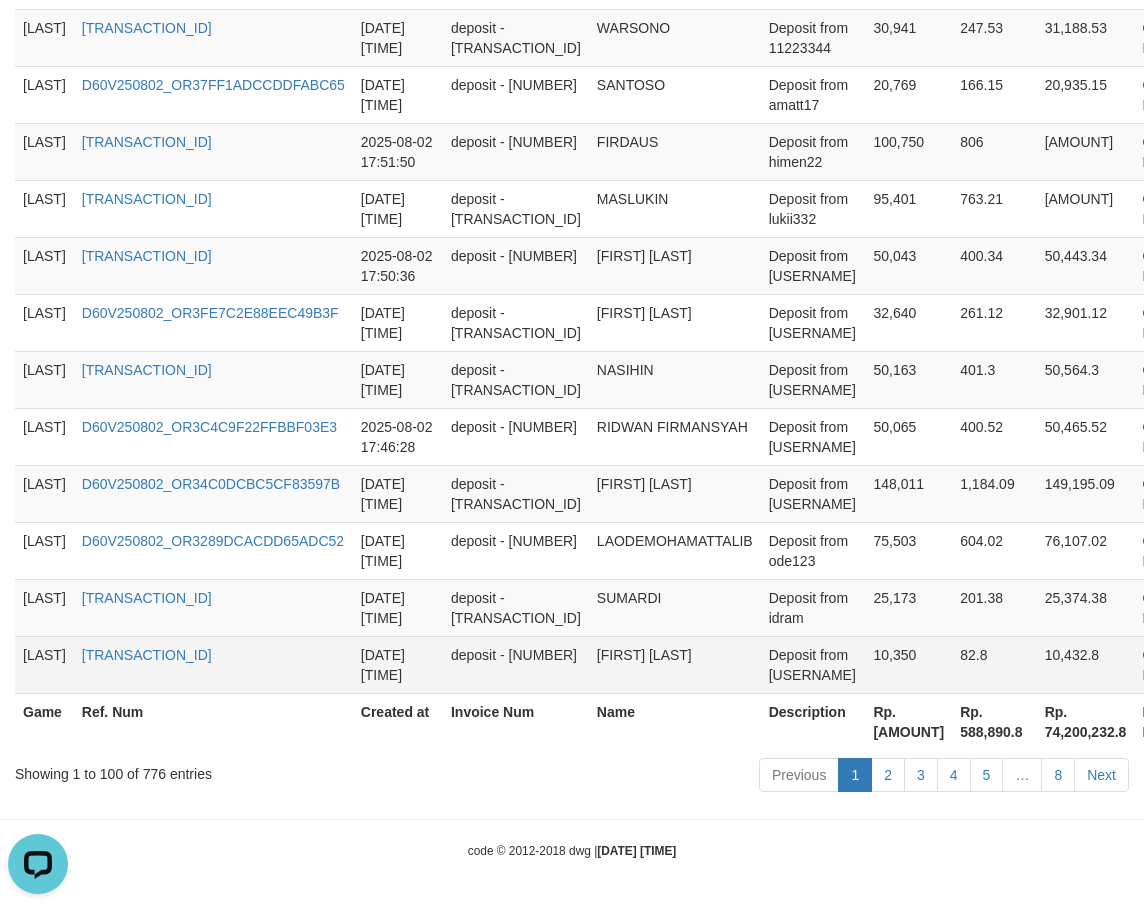 scroll, scrollTop: 5787, scrollLeft: 83, axis: both 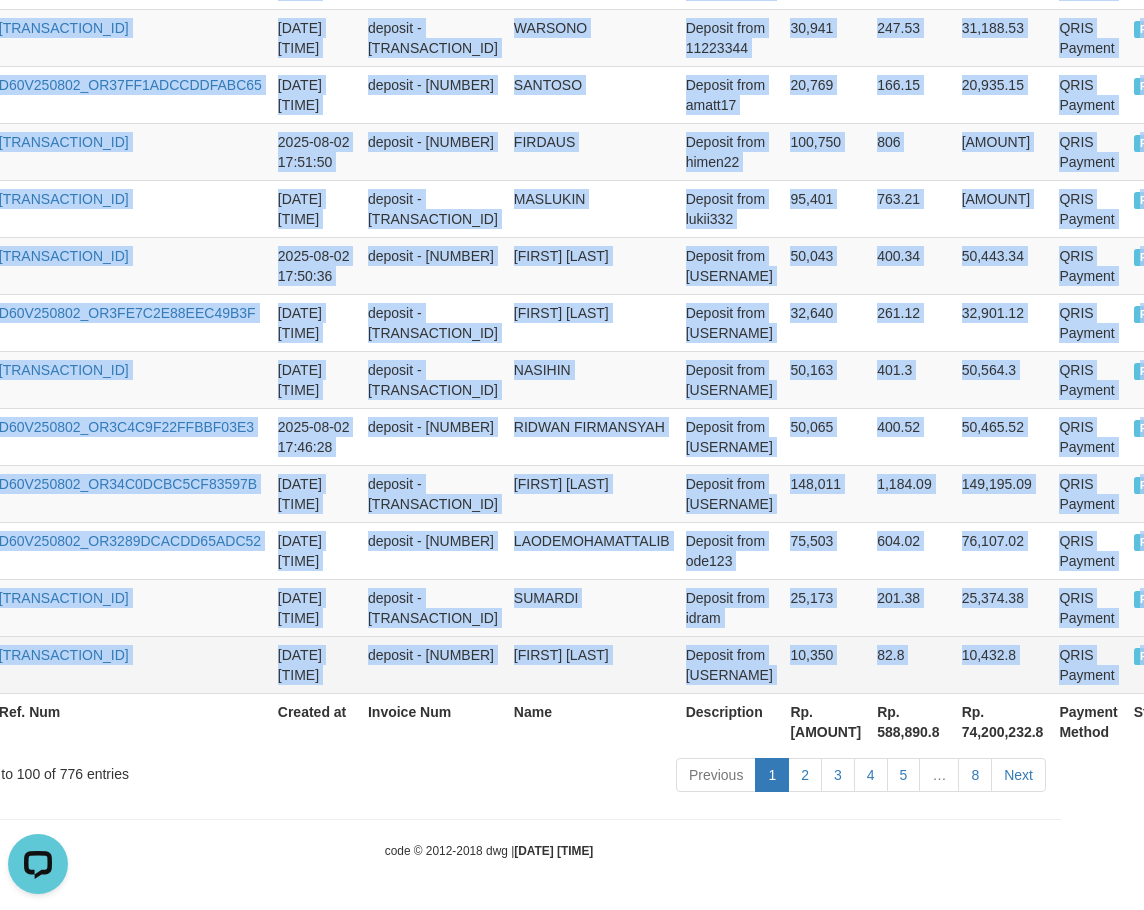 click on "P" at bounding box center [1155, 664] 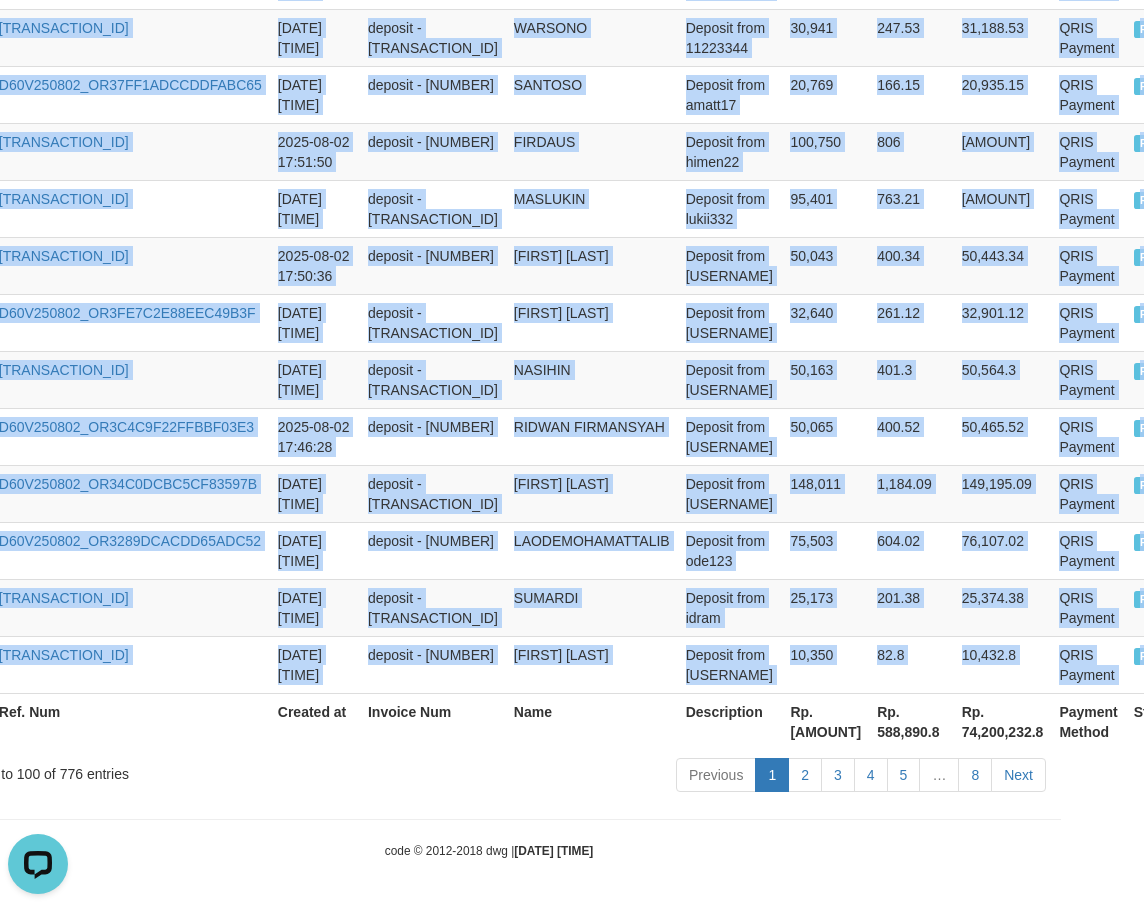 copy on "DENTOTO D60V250802_OR36A63961C94858EF7 2025-08-02 19:30:16 deposit - 674825098 SISPURWOKO Deposit from upincpg 35,149 281.19 35,430.19 QRIS Payment P   DENTOTO D60V250802_OR34BE077400BD2ACD1 2025-08-02 19:28:33 deposit - 674822966 DEDI NOVIANTO EFENDI Deposit from helmida97 150,747 1,205.98 151,952.98 QRIS Payment P   DENTOTO D60V250802_OR3868B351632A05E7D 2025-08-02 19:28:32 deposit - 674822952 SOFYAN Deposit from delta011 50,743 405.94 51,148.94 QRIS Payment P   DENTOTO D60V250802_OR35A60D4E4ACD73B1D 2025-08-02 19:25:29 deposit - 674819194 SARTONO Deposit from rizal1234 20,424 163.39 20,587.39 QRIS Payment P   DENTOTO D60V250802_OR30E54B533A1A76BE6 2025-08-02 19:25:16 deposit - 674818933 MUKLISMUJIONO Deposit from muklis57 271,237 2,169.9 273,406.9 QRIS Payment P   DENTOTO D60V250802_OR35ED43446804CD7C9 2025-08-02 19:25:03 deposit - 674818652 NASRUDIN Deposit from liambawo 54,471 435.77 54,906.77 QRIS Payment P   DENTOTO D60V250802_OR355CA6326474A5597 2025-08-02 19:23:16 deposit - 674816449 PALALOI Depos..." 